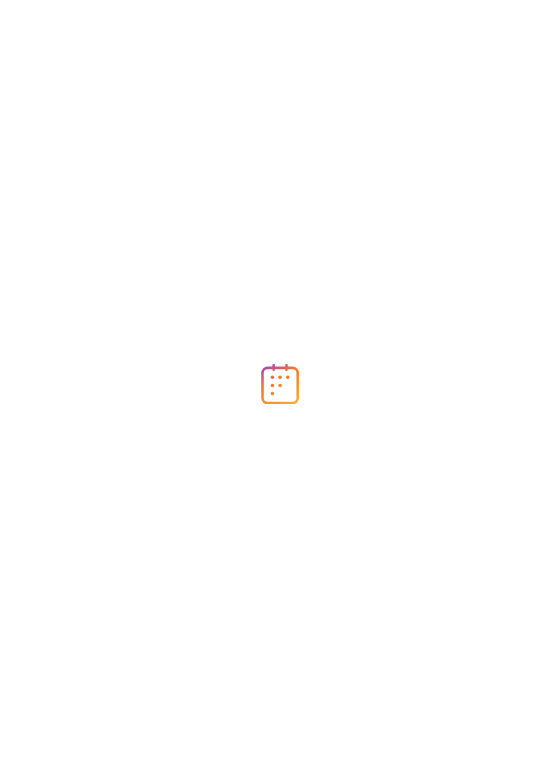 scroll, scrollTop: 0, scrollLeft: 0, axis: both 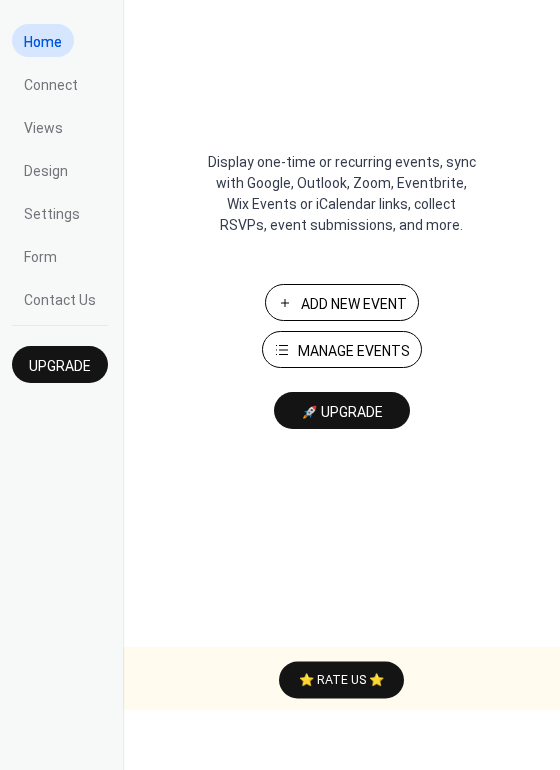 click on "Add New Event" at bounding box center (342, 302) 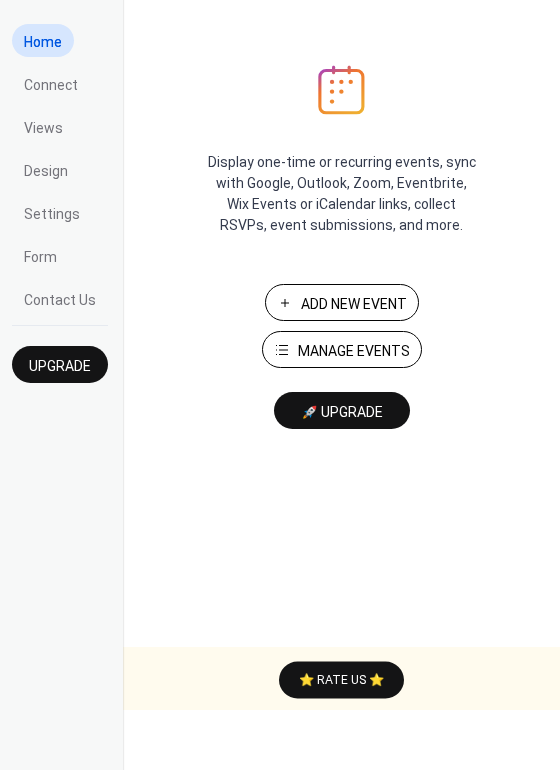 click on "Manage Events" at bounding box center (354, 351) 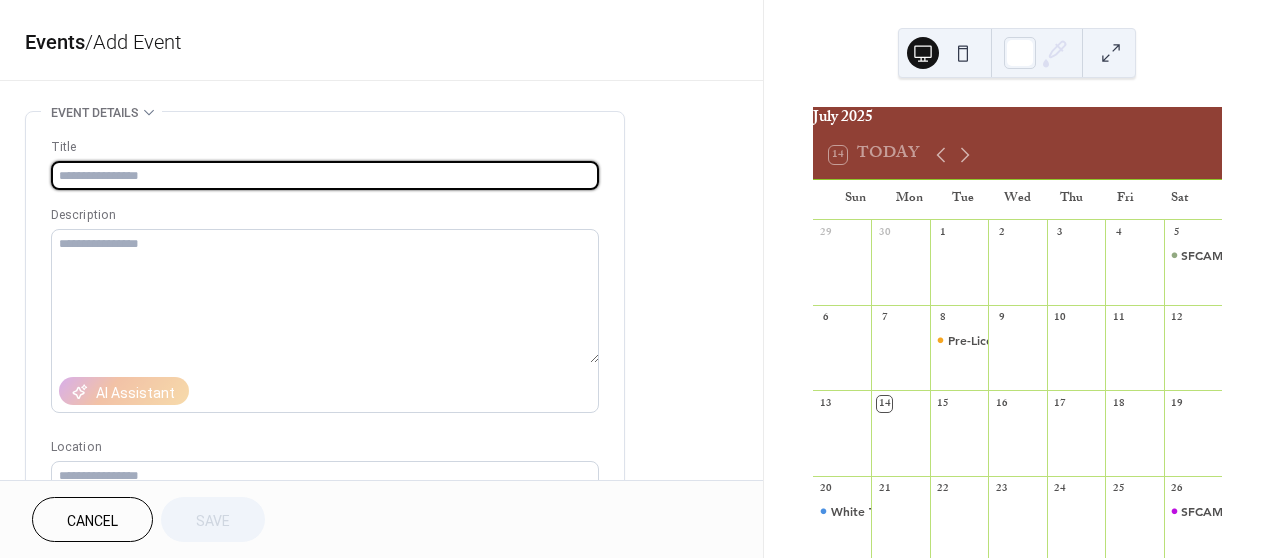 scroll, scrollTop: 0, scrollLeft: 0, axis: both 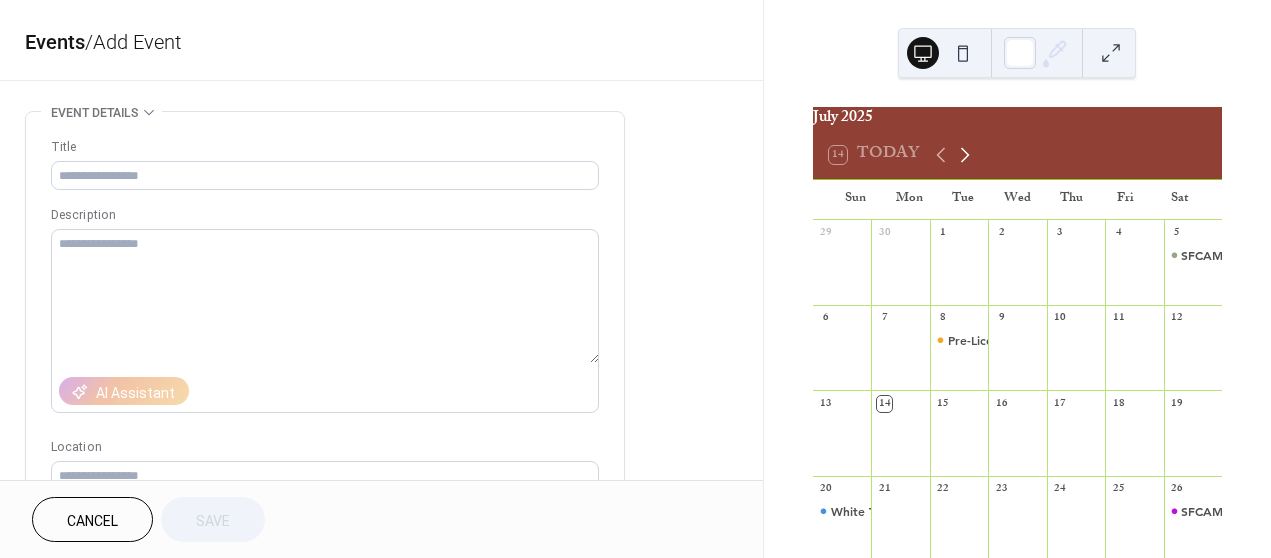 click 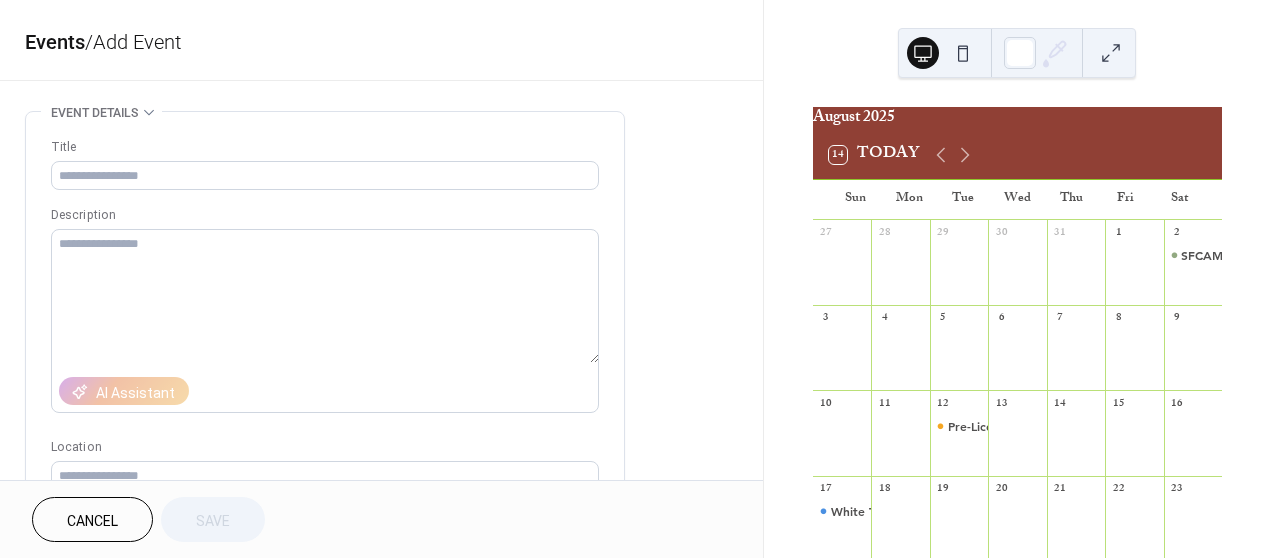 click at bounding box center (1134, 357) 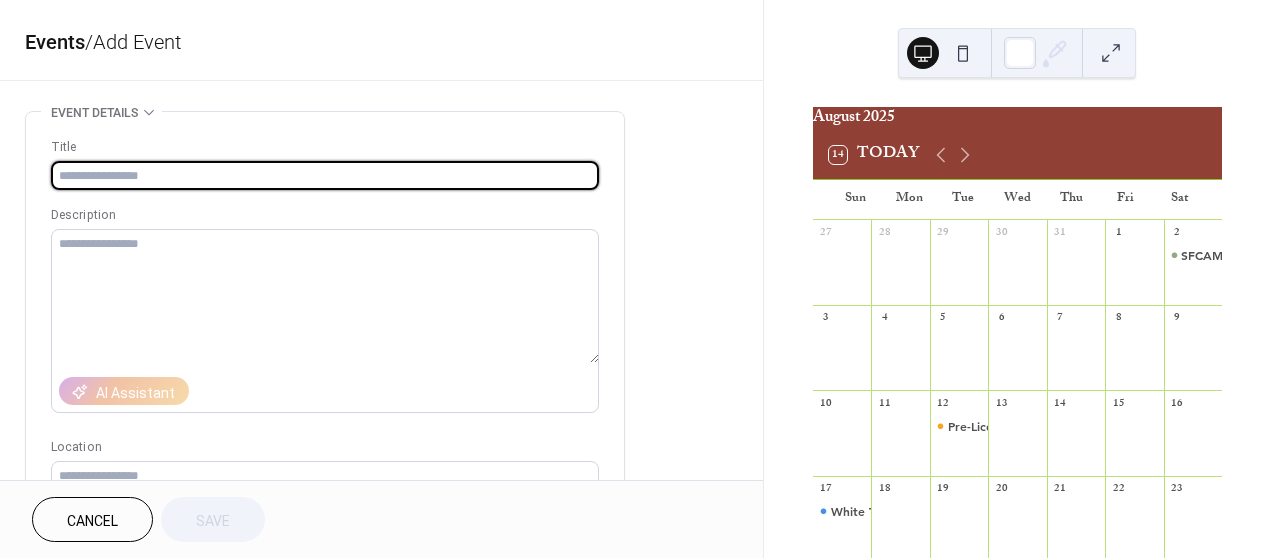 click at bounding box center [325, 175] 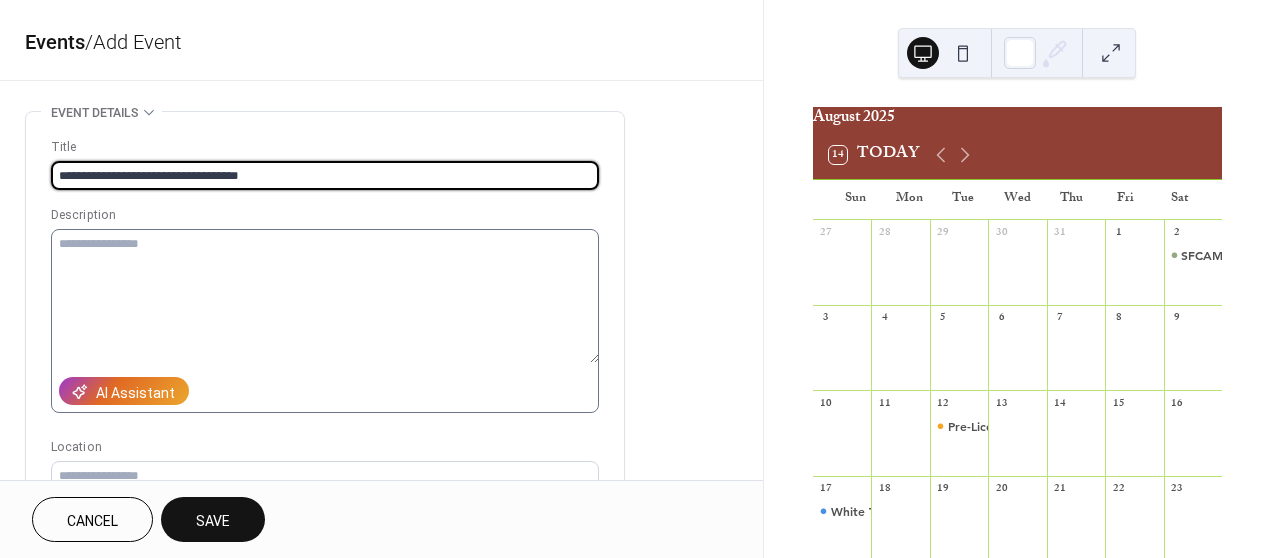 type on "**********" 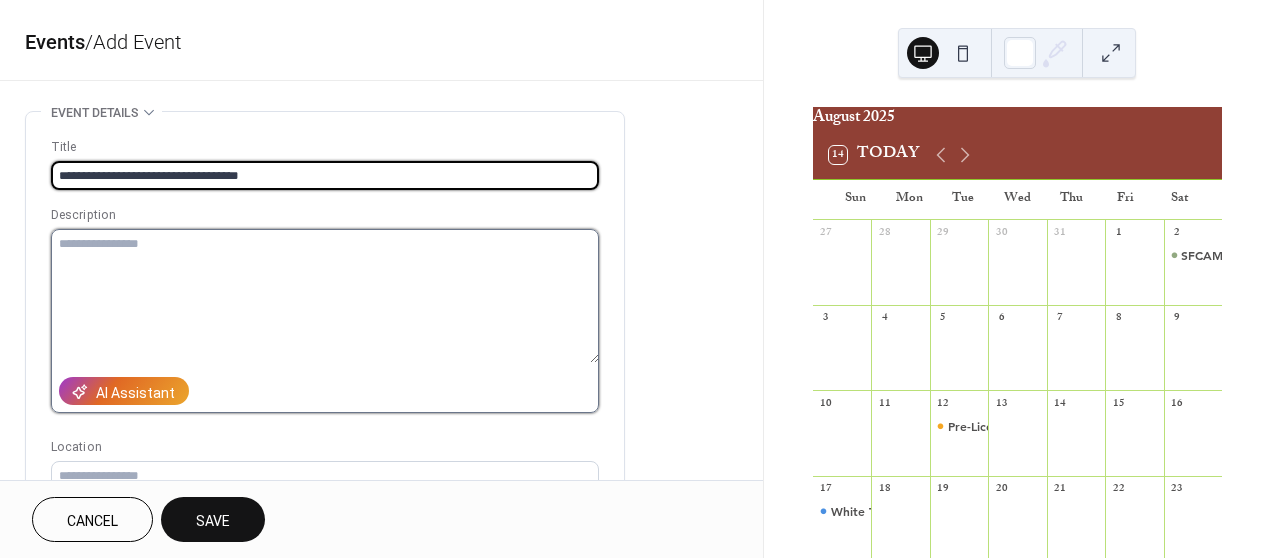 click at bounding box center (325, 296) 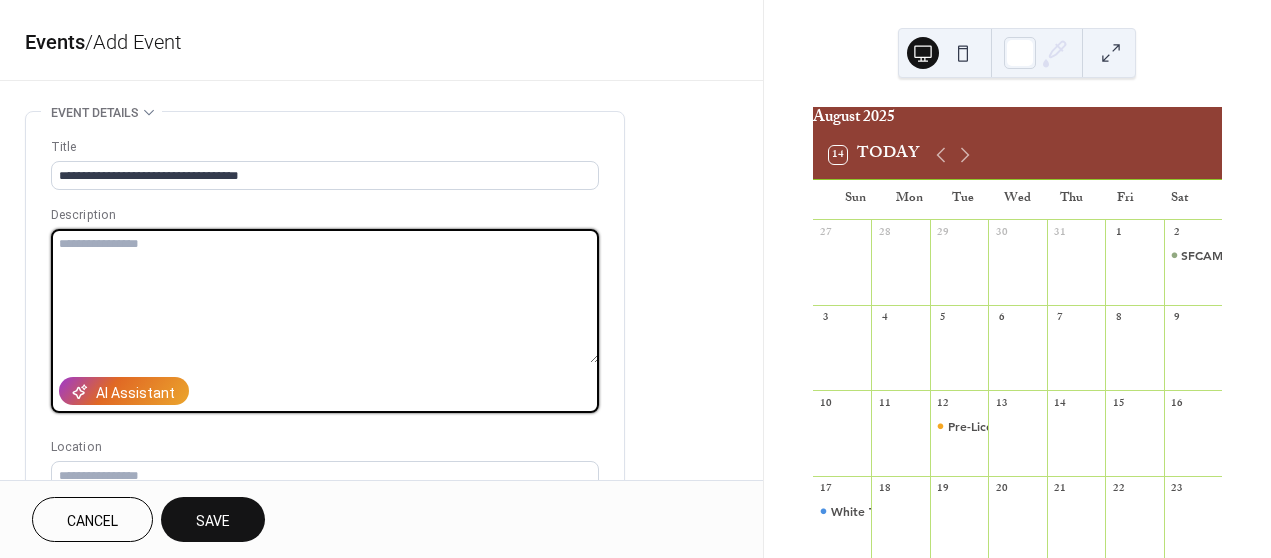 click at bounding box center (325, 296) 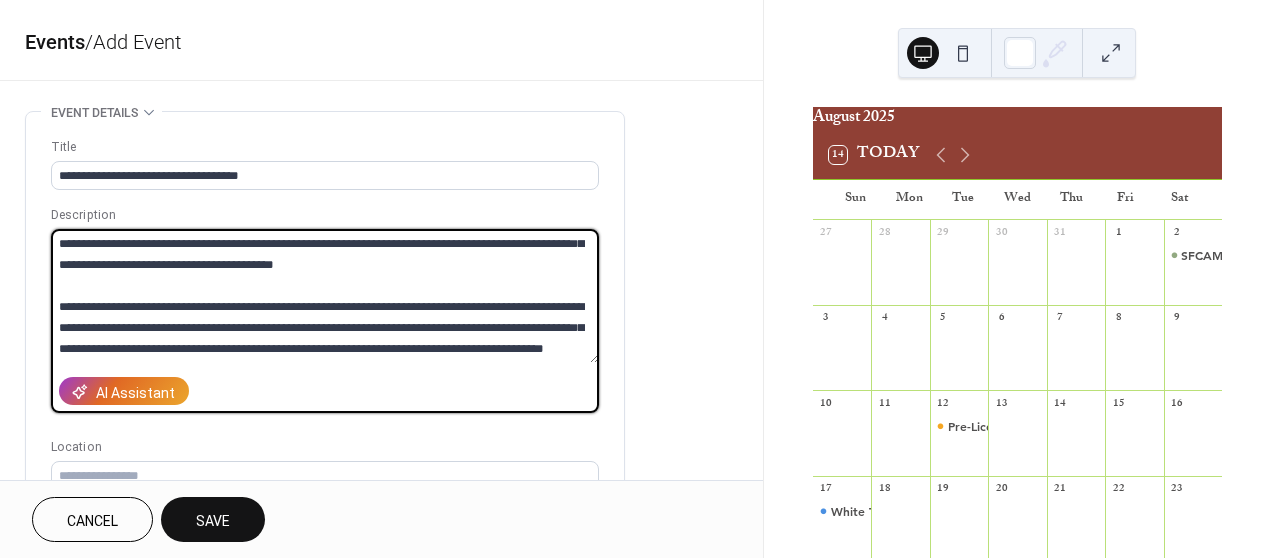 scroll, scrollTop: 0, scrollLeft: 0, axis: both 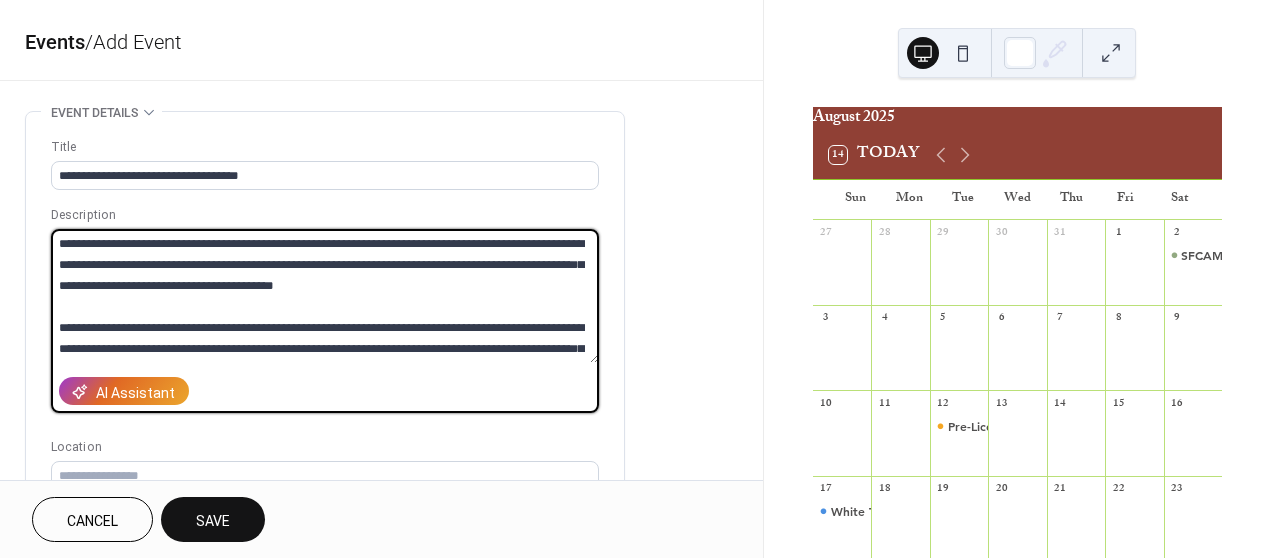 type on "**********" 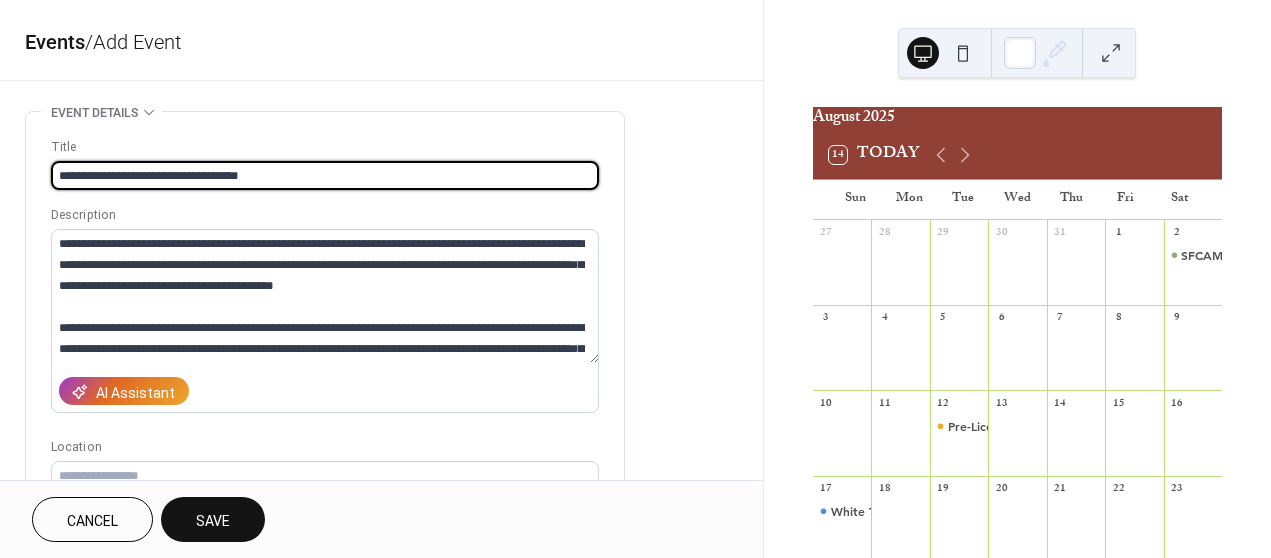 drag, startPoint x: 340, startPoint y: 174, endPoint x: 159, endPoint y: 176, distance: 181.01105 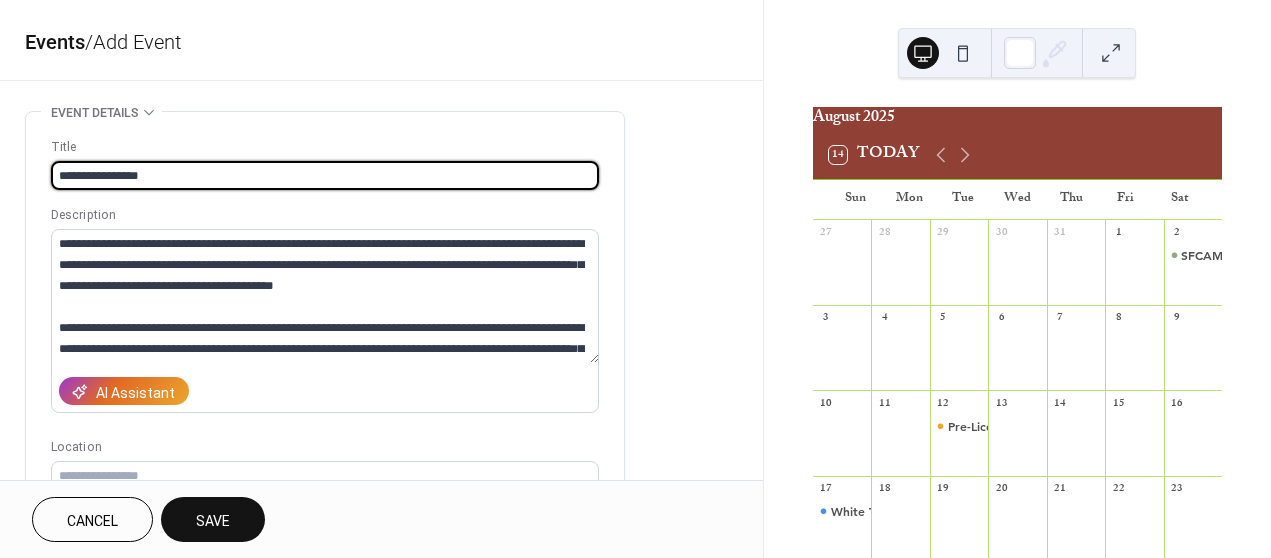 paste on "**********" 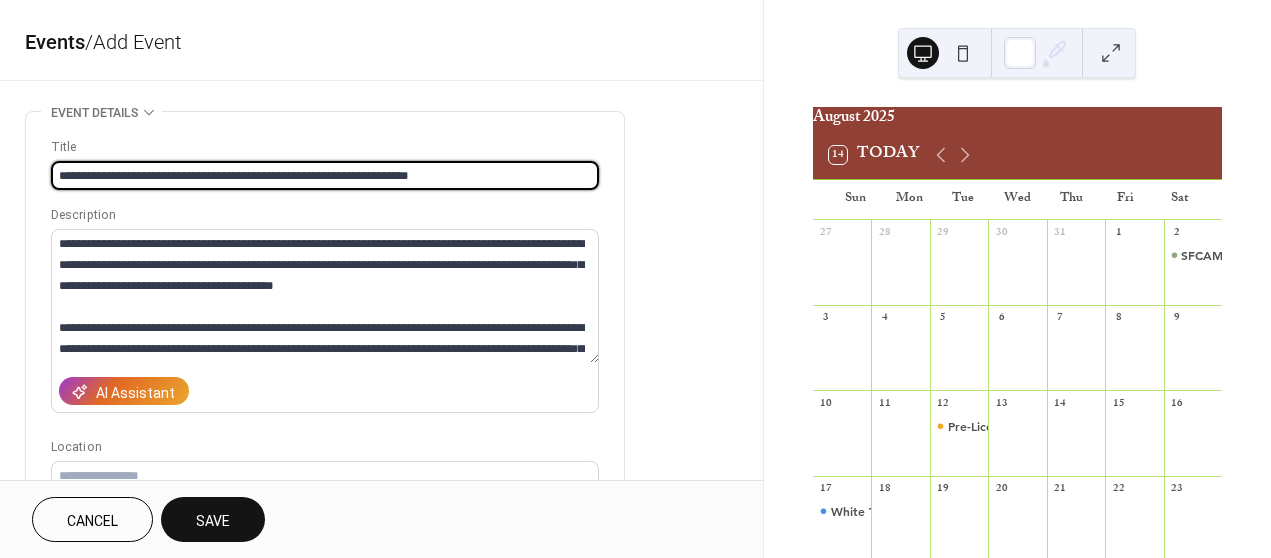 click on "**********" at bounding box center [325, 175] 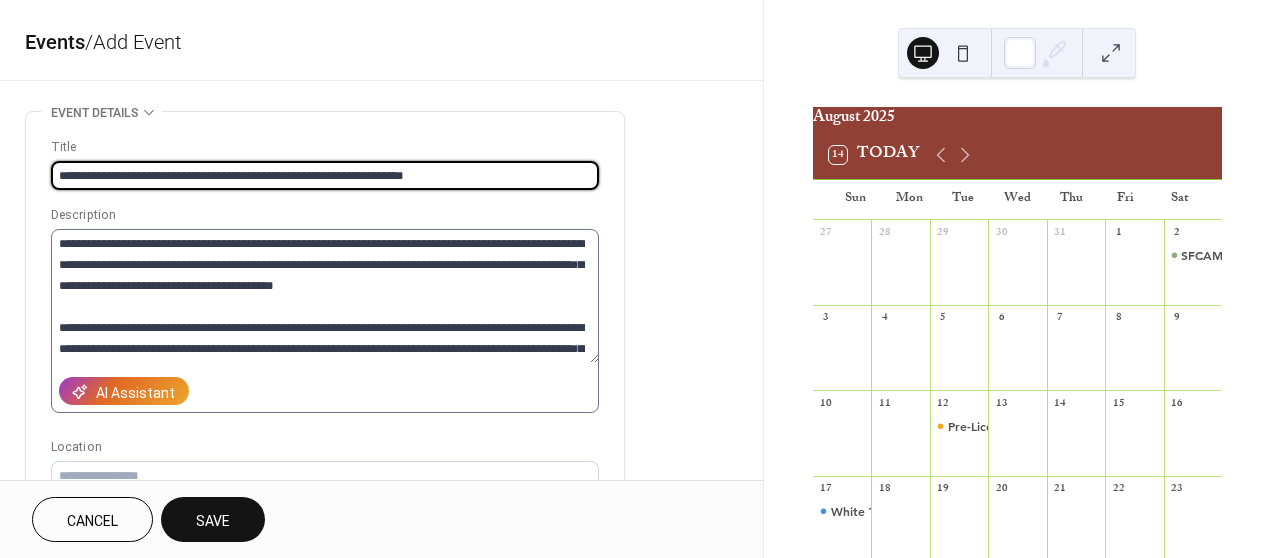 scroll, scrollTop: 42, scrollLeft: 0, axis: vertical 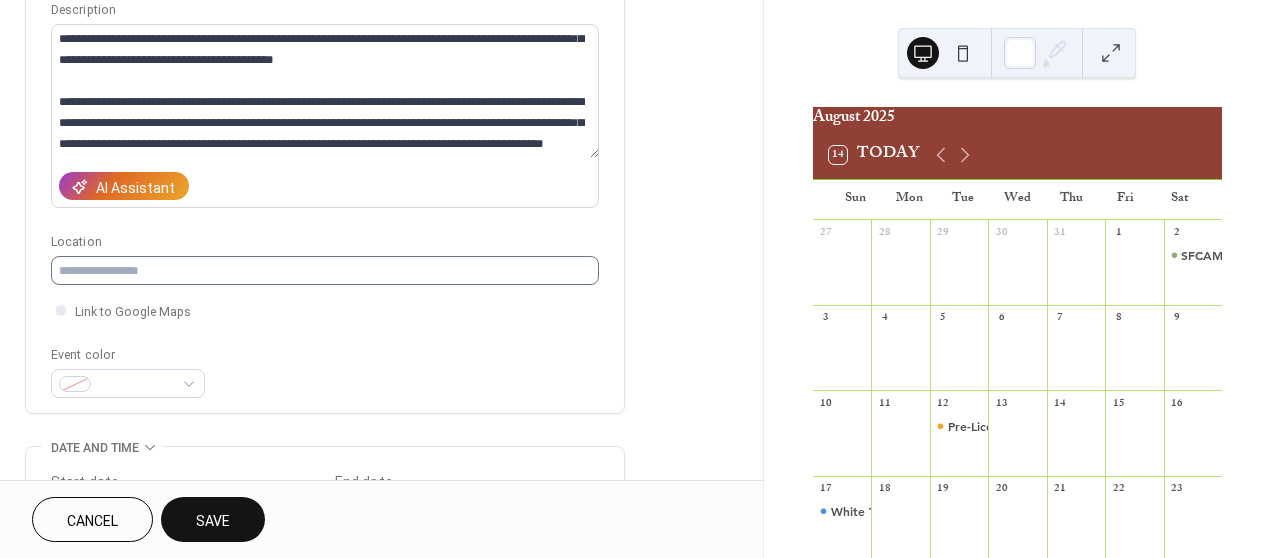 type on "**********" 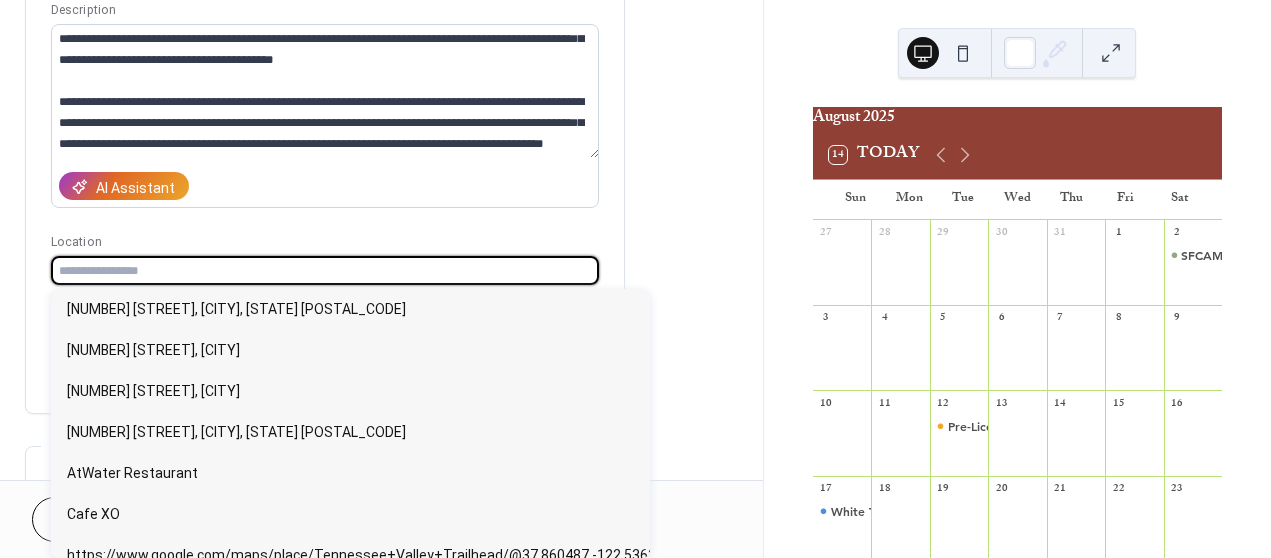 click at bounding box center [325, 270] 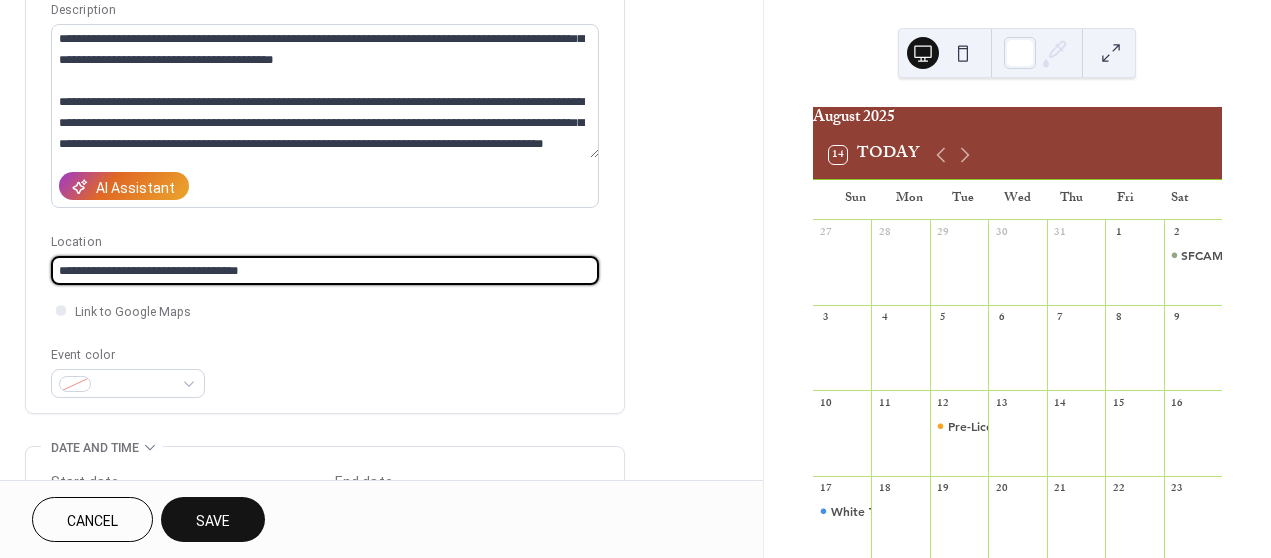 type on "**********" 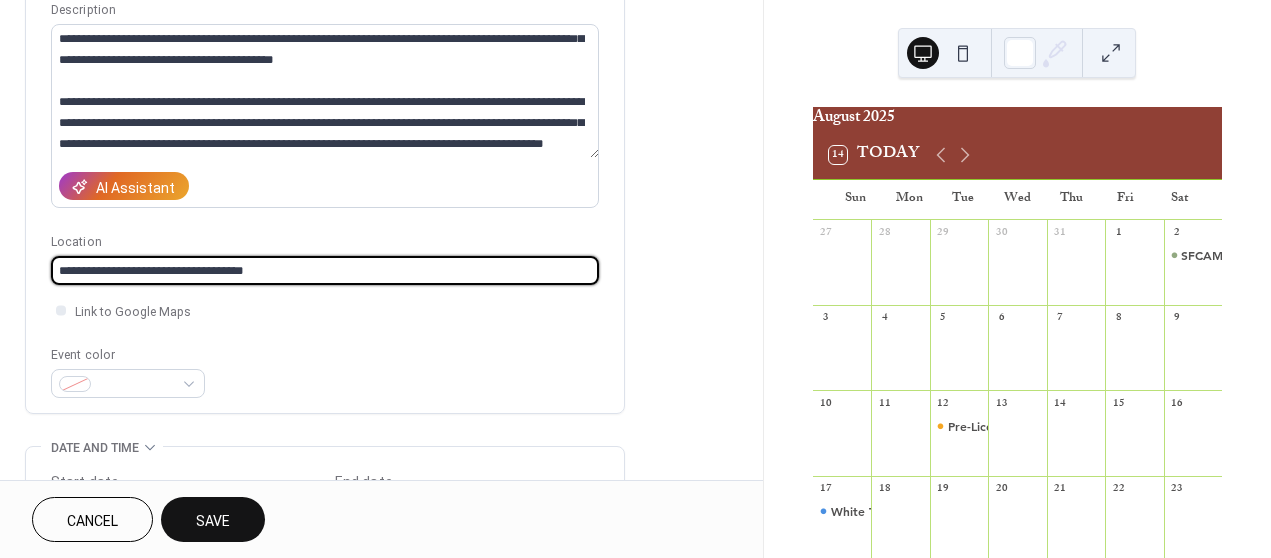 click on "**********" at bounding box center [325, 270] 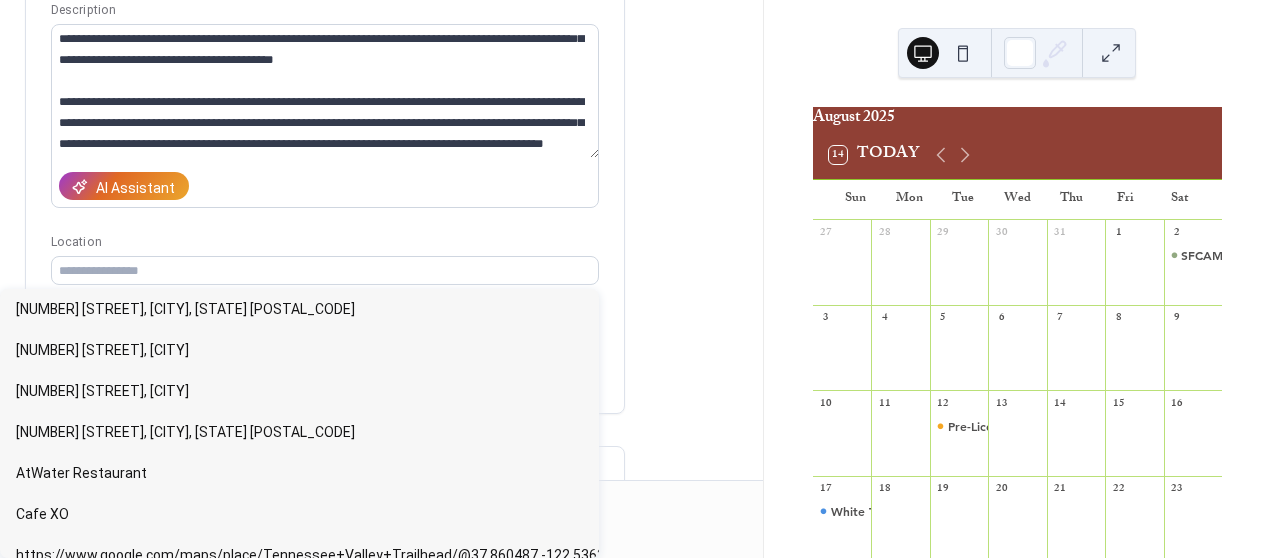 click on "Location" at bounding box center (323, 242) 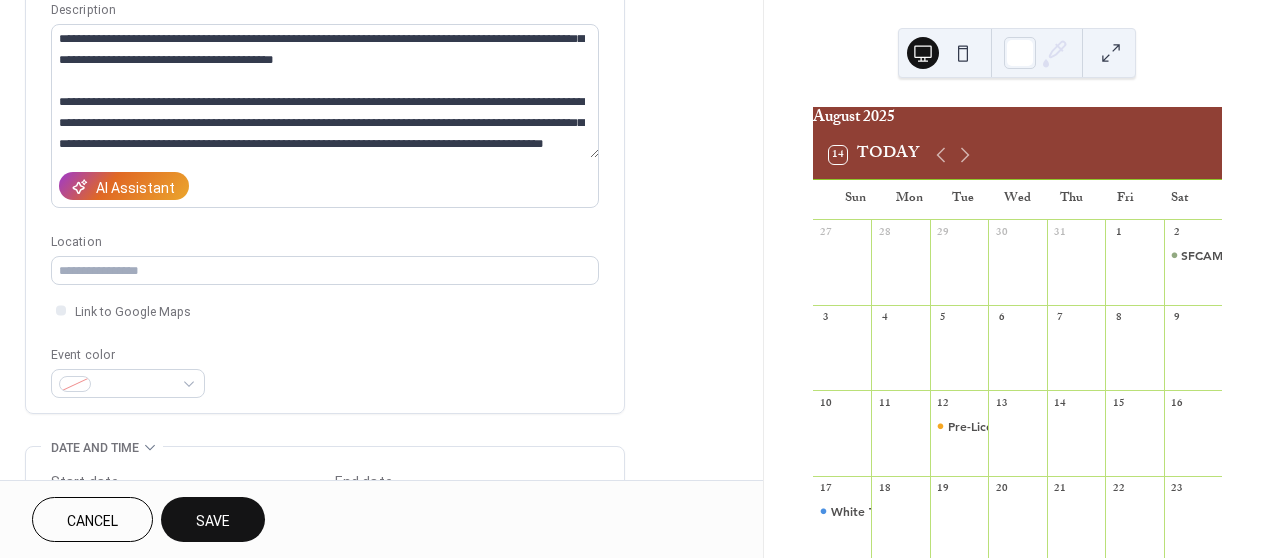 click on "**********" at bounding box center [381, 515] 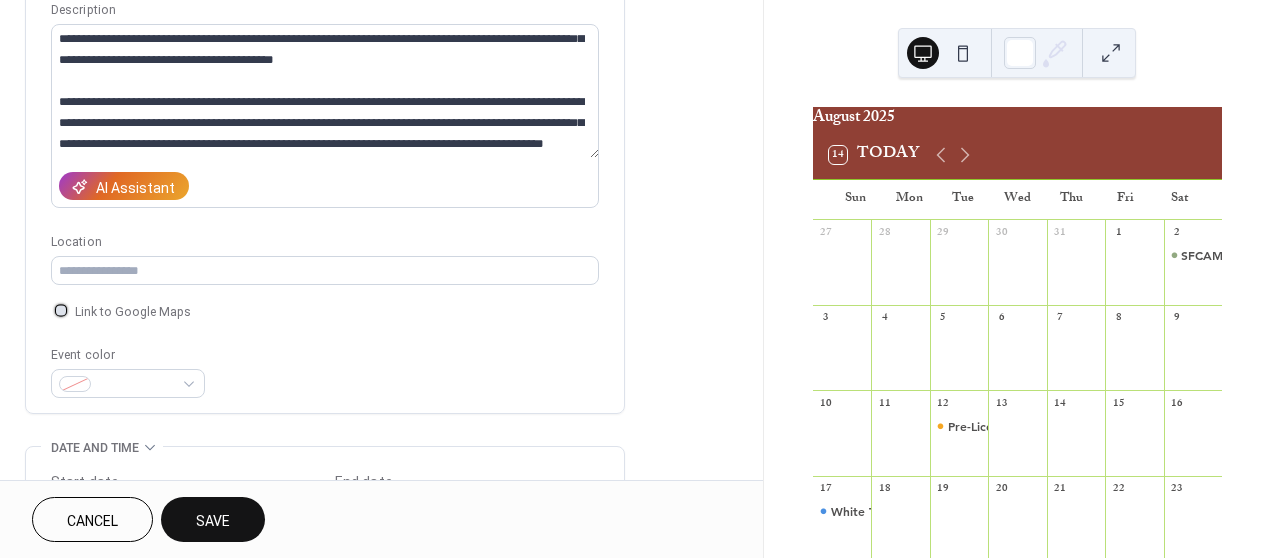 click at bounding box center [61, 310] 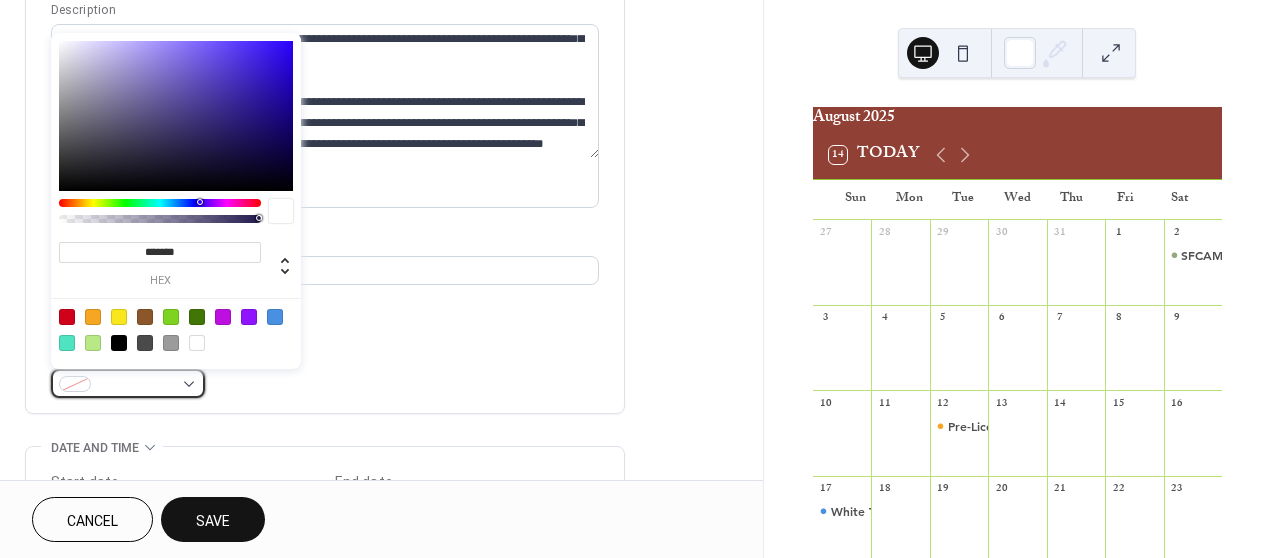 click at bounding box center (136, 385) 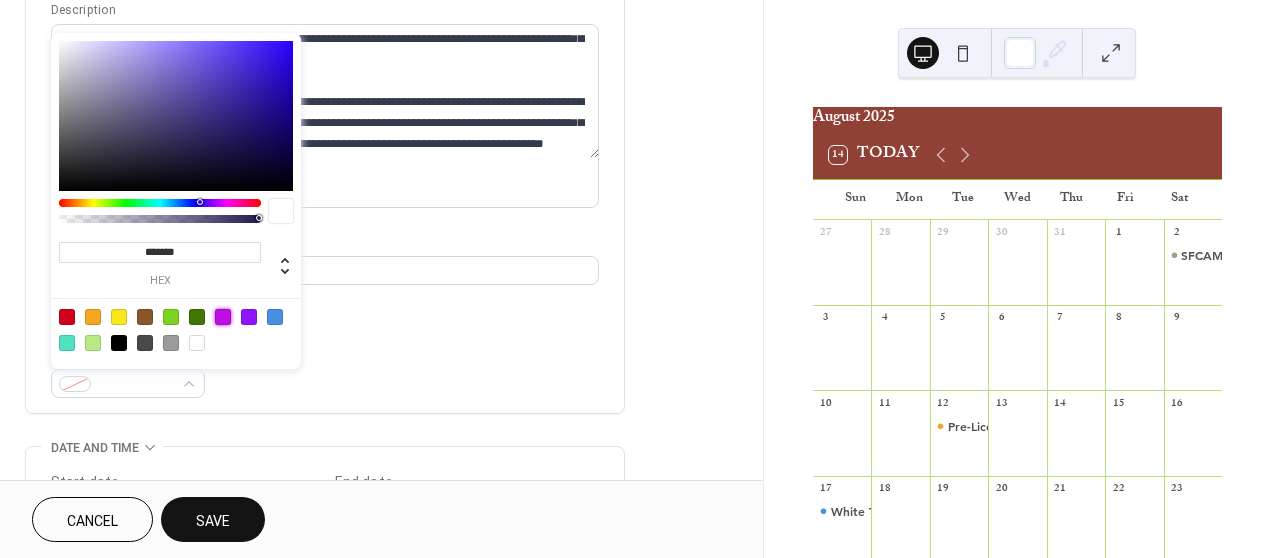 click at bounding box center [223, 317] 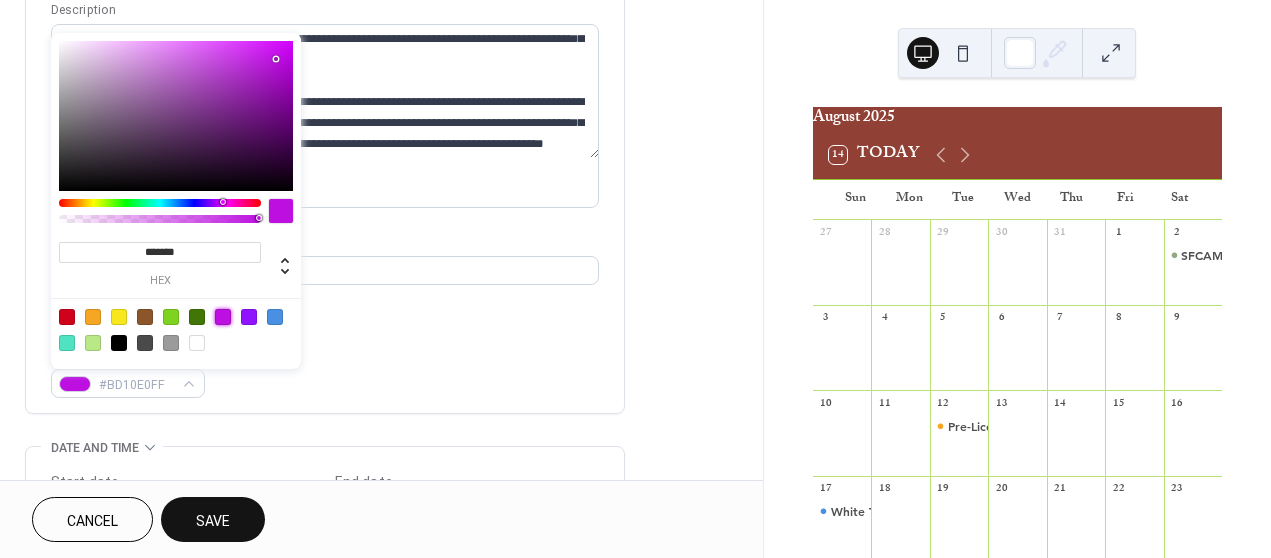 click on "**********" at bounding box center (325, 165) 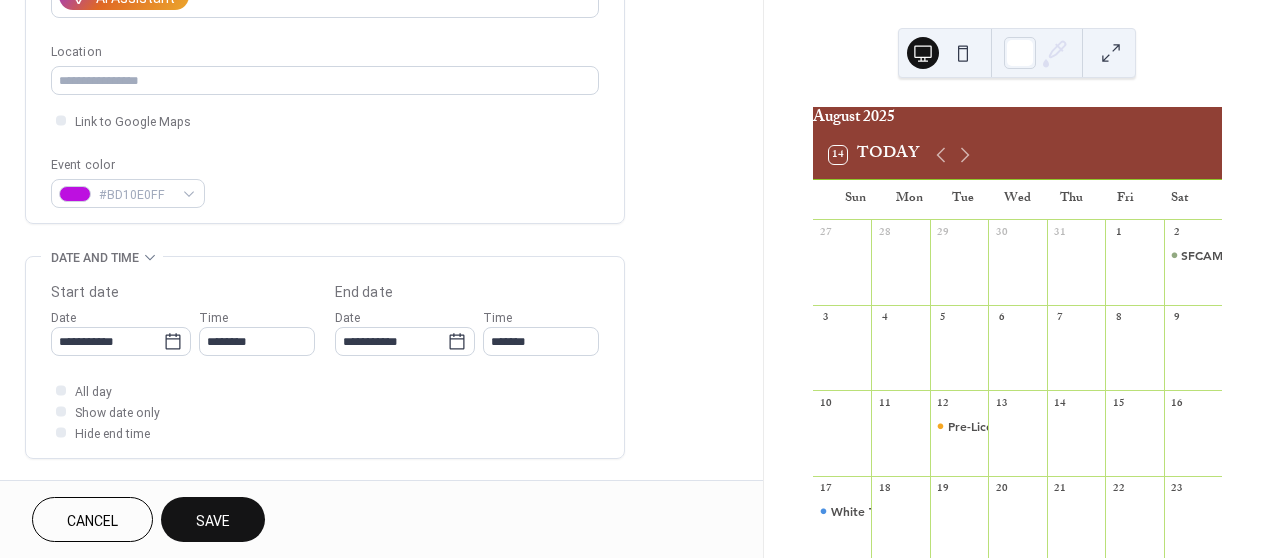 scroll, scrollTop: 400, scrollLeft: 0, axis: vertical 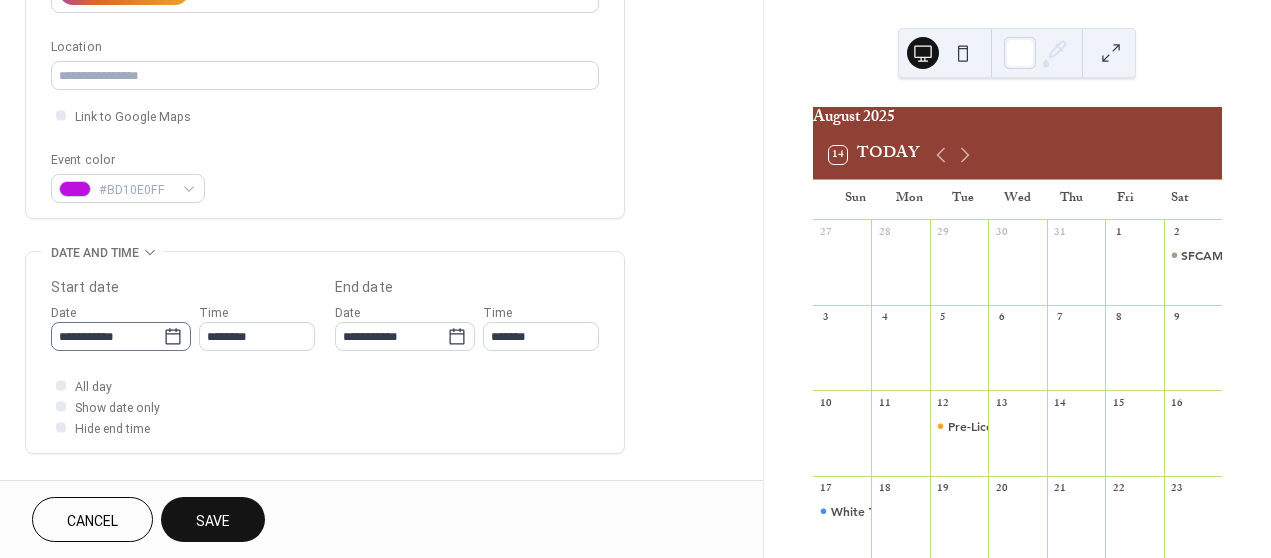 click 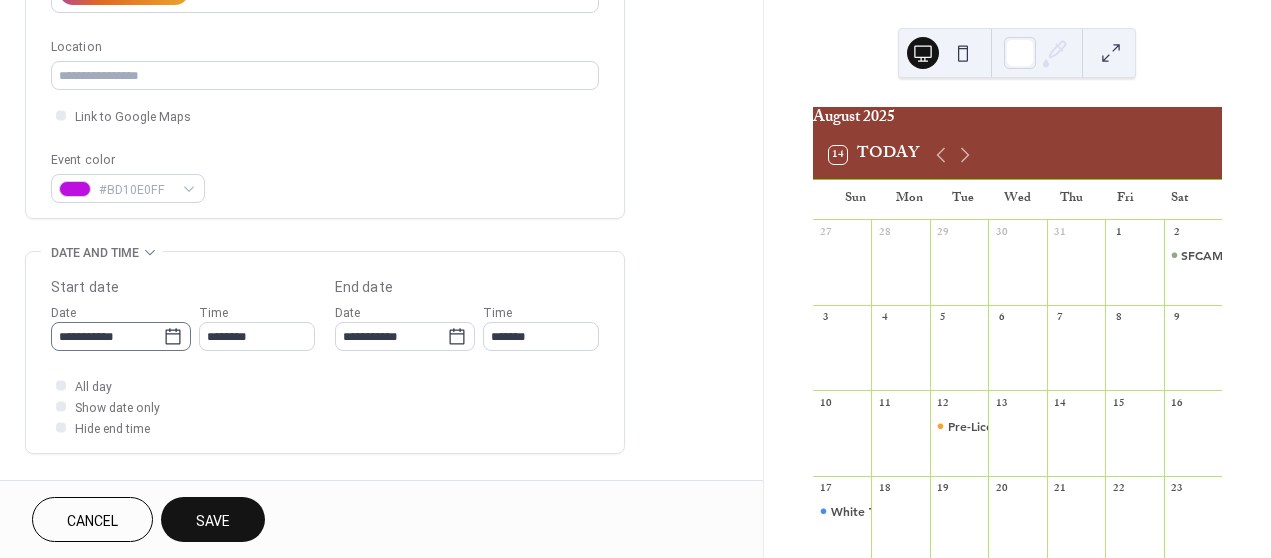click on "**********" at bounding box center (107, 336) 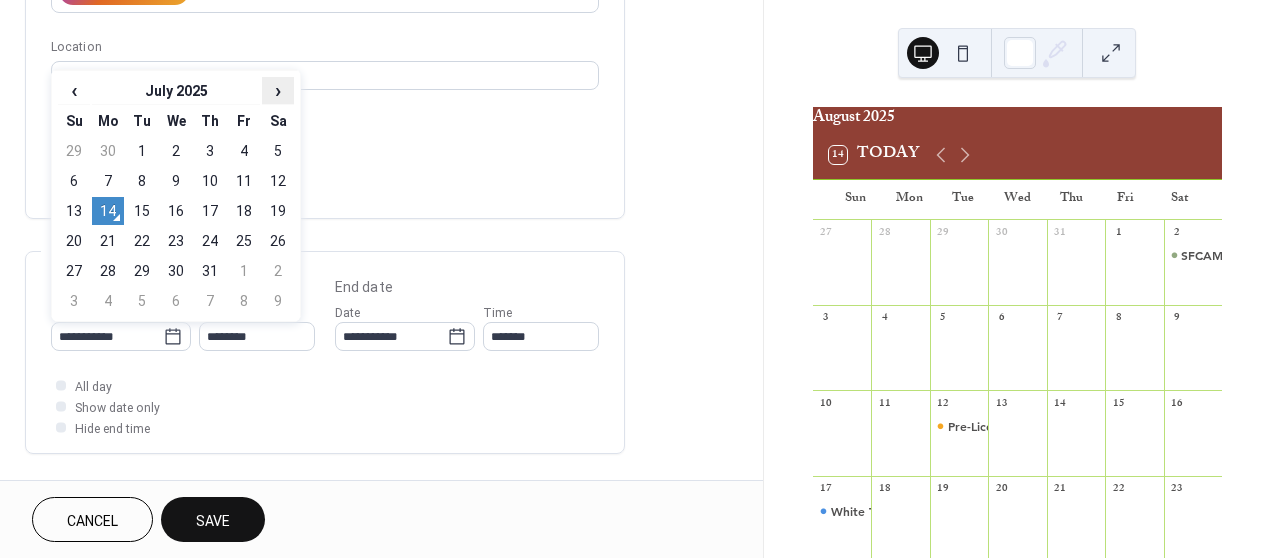 click on "›" at bounding box center (278, 90) 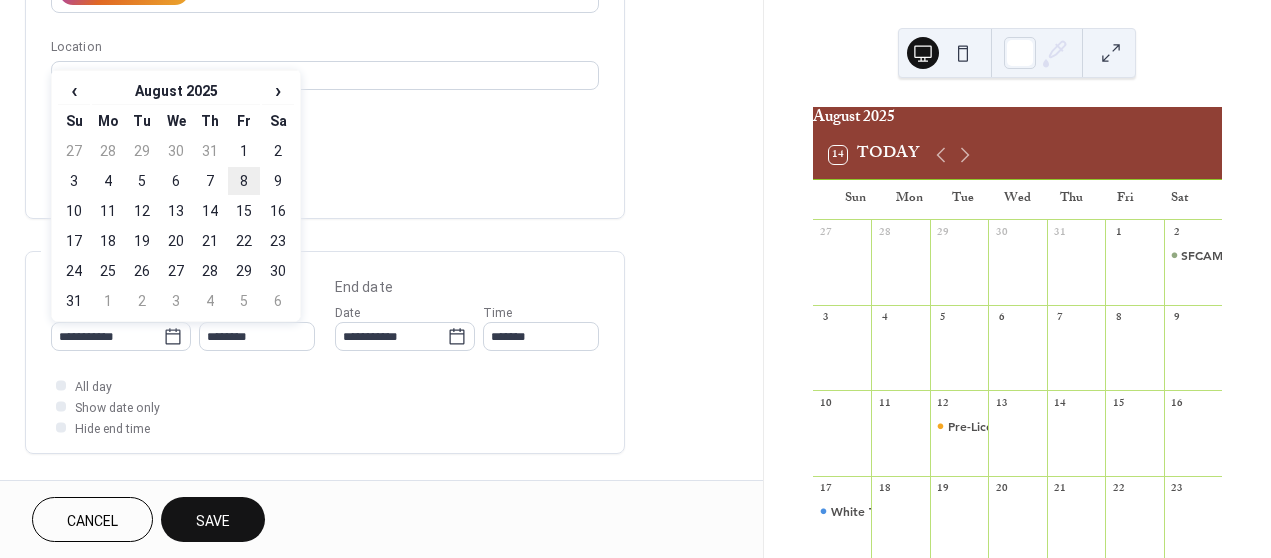 click on "8" at bounding box center (244, 181) 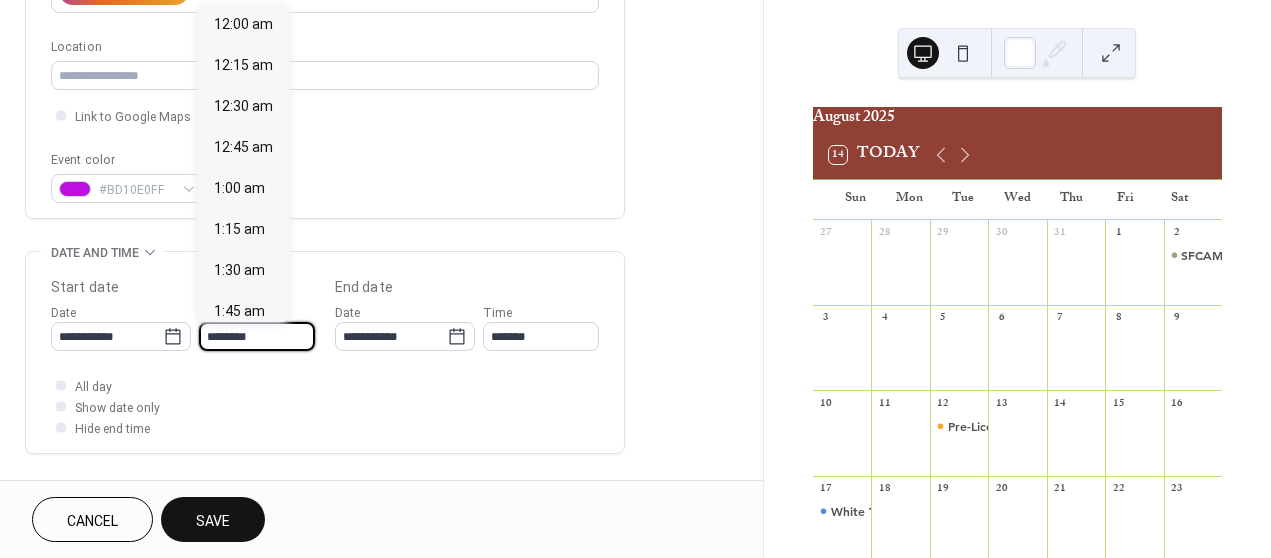 click on "********" at bounding box center (257, 336) 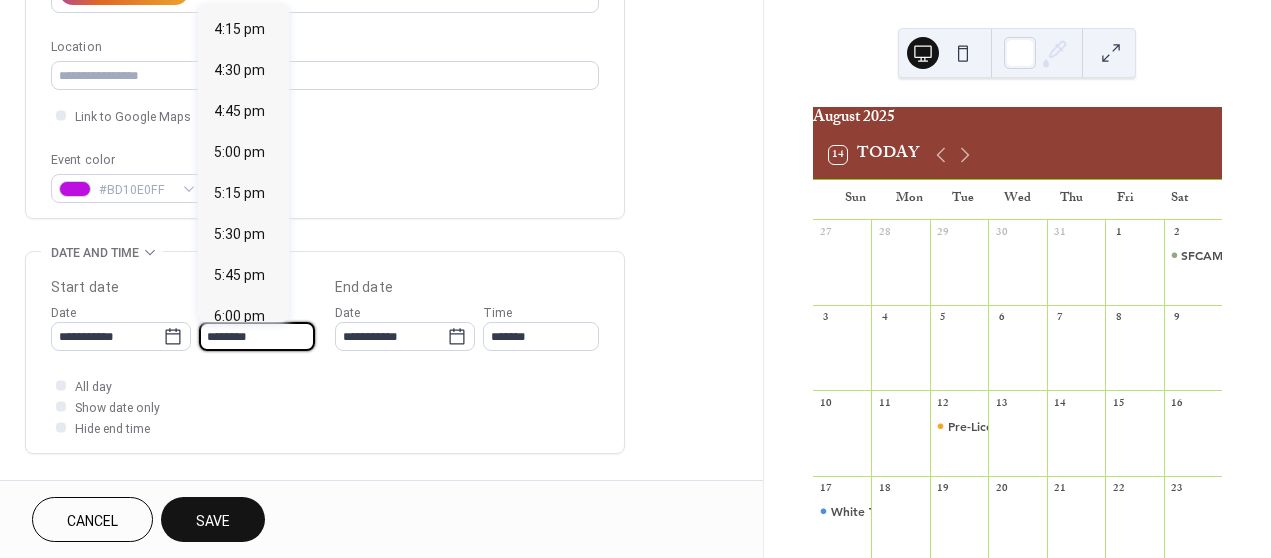 scroll, scrollTop: 2661, scrollLeft: 0, axis: vertical 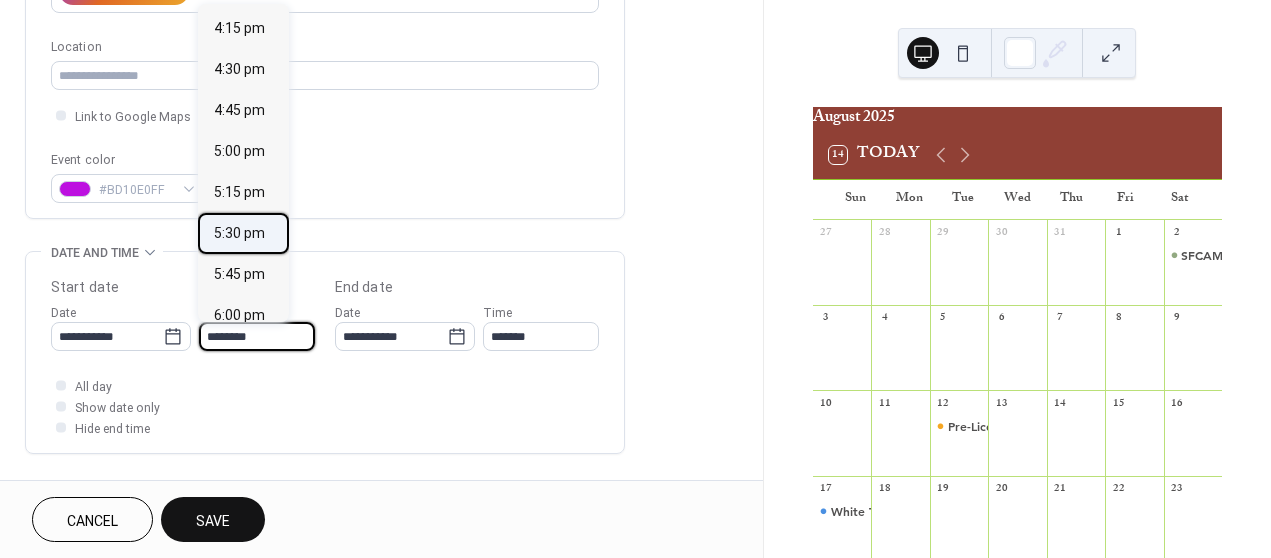 click on "5:30 pm" at bounding box center [239, 233] 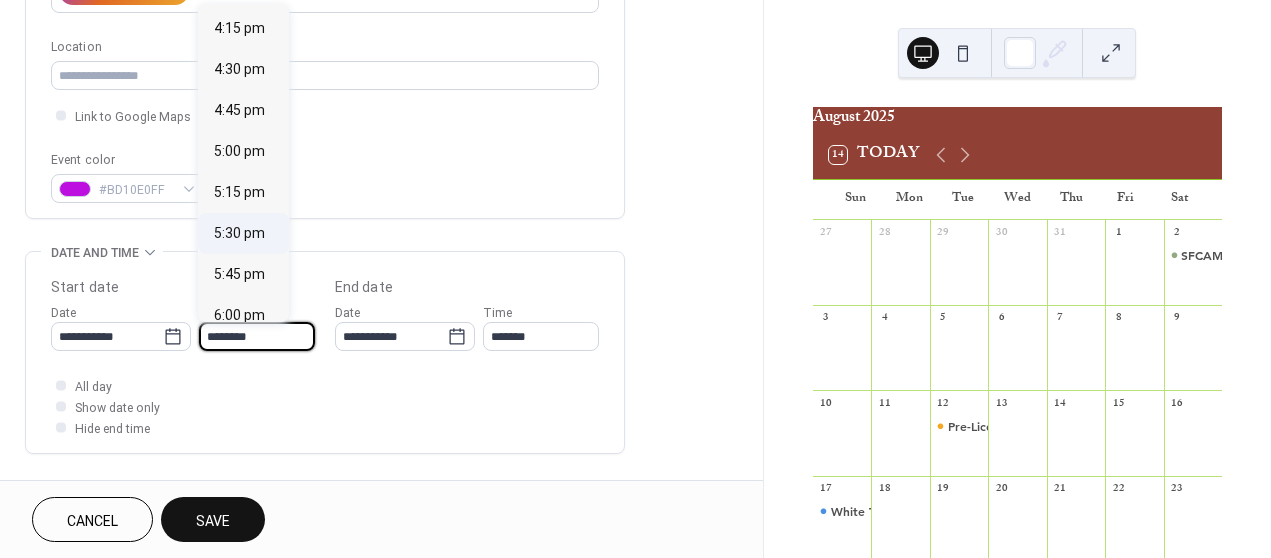 type on "*******" 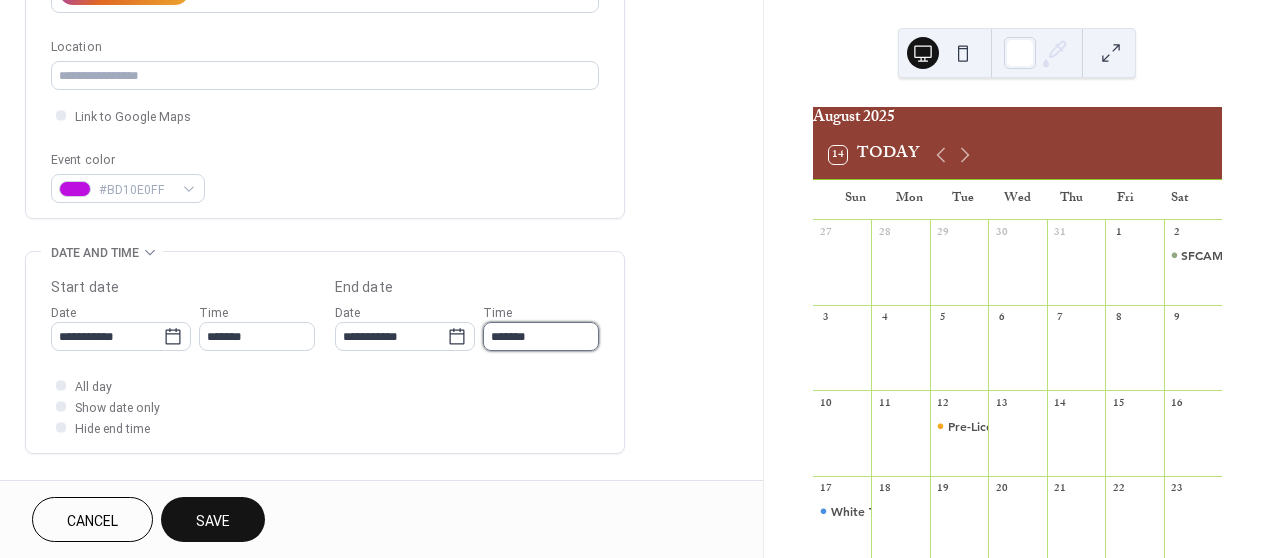click on "*******" at bounding box center (541, 336) 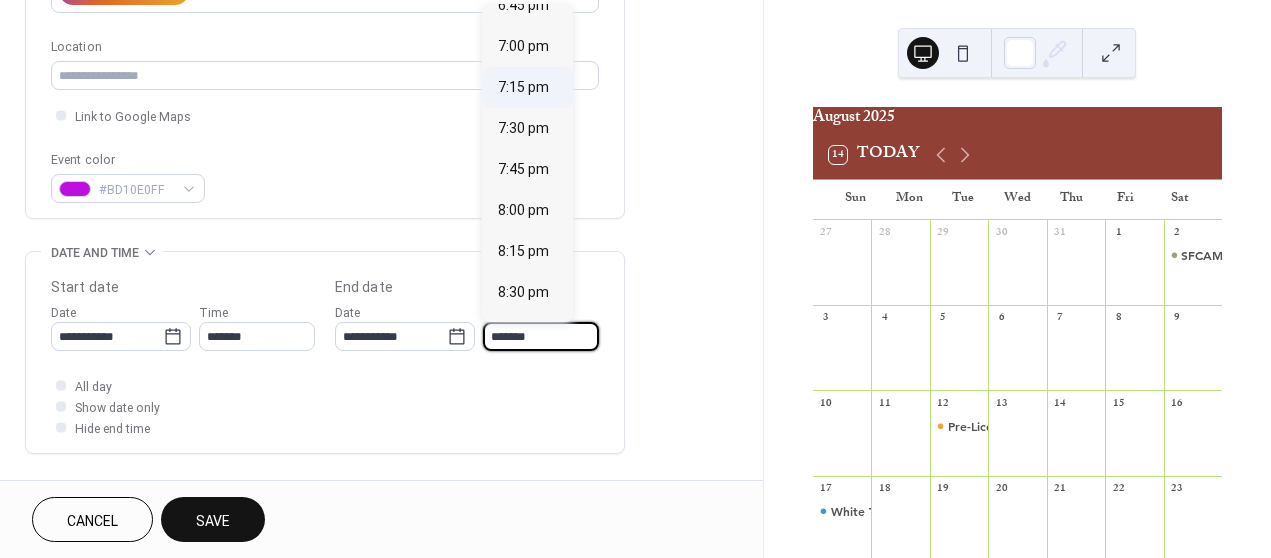 scroll, scrollTop: 208, scrollLeft: 0, axis: vertical 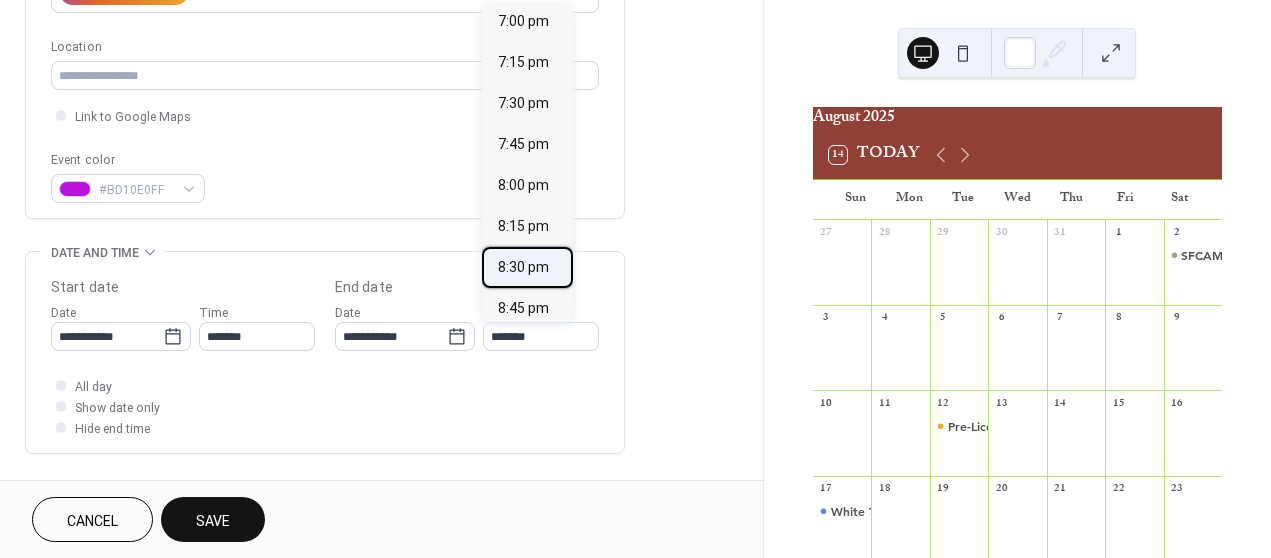 click on "8:30 pm" at bounding box center (523, 267) 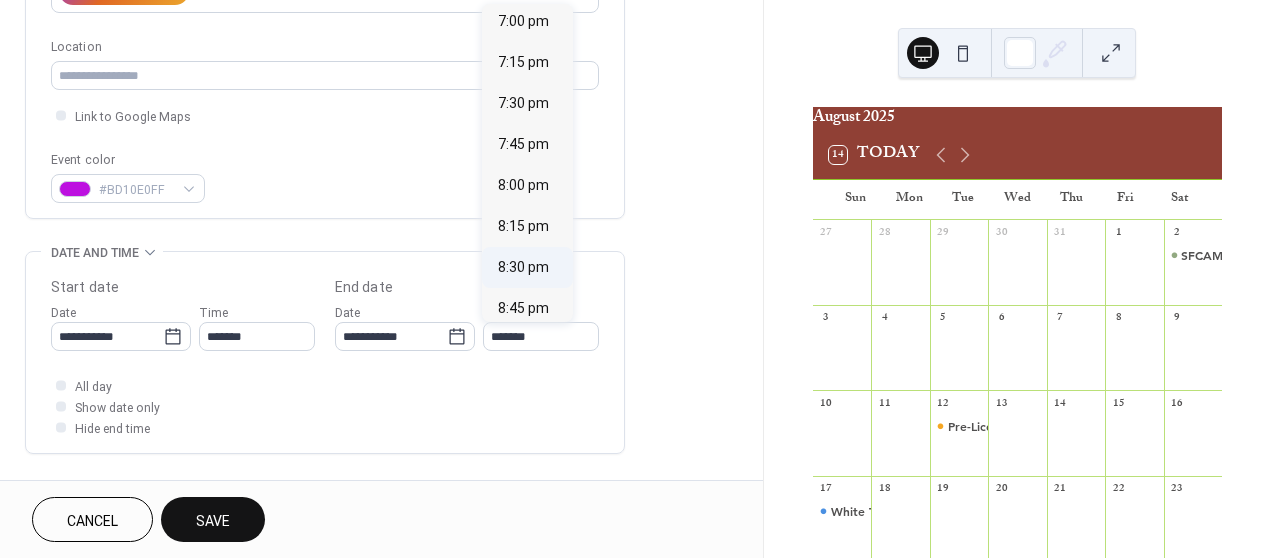 type on "*******" 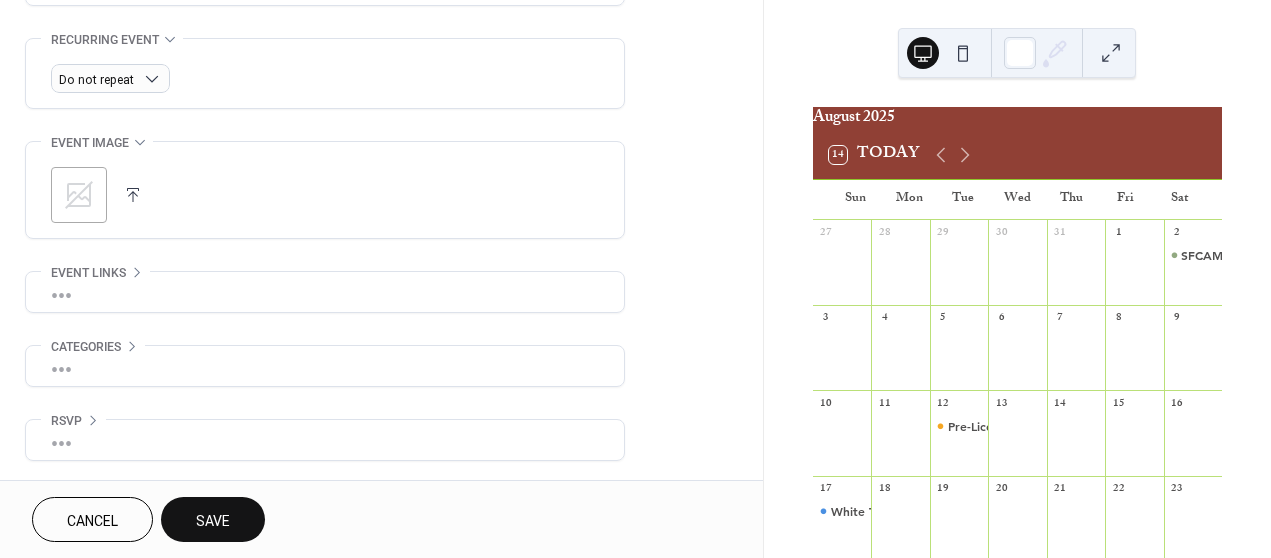 scroll, scrollTop: 849, scrollLeft: 0, axis: vertical 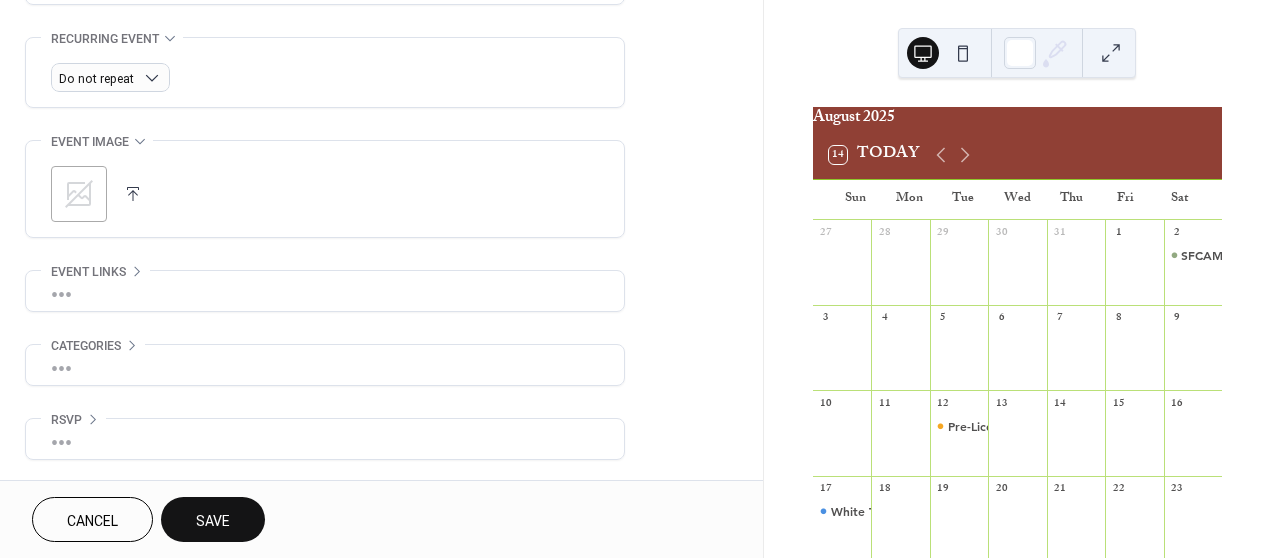 click on "•••" at bounding box center (325, 291) 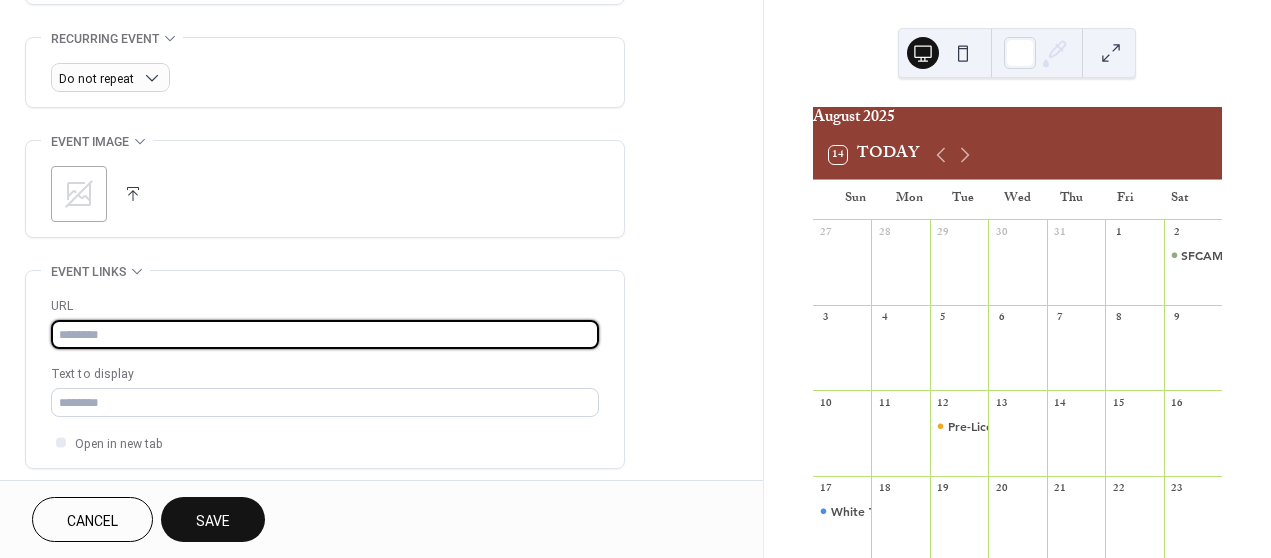 click at bounding box center (325, 334) 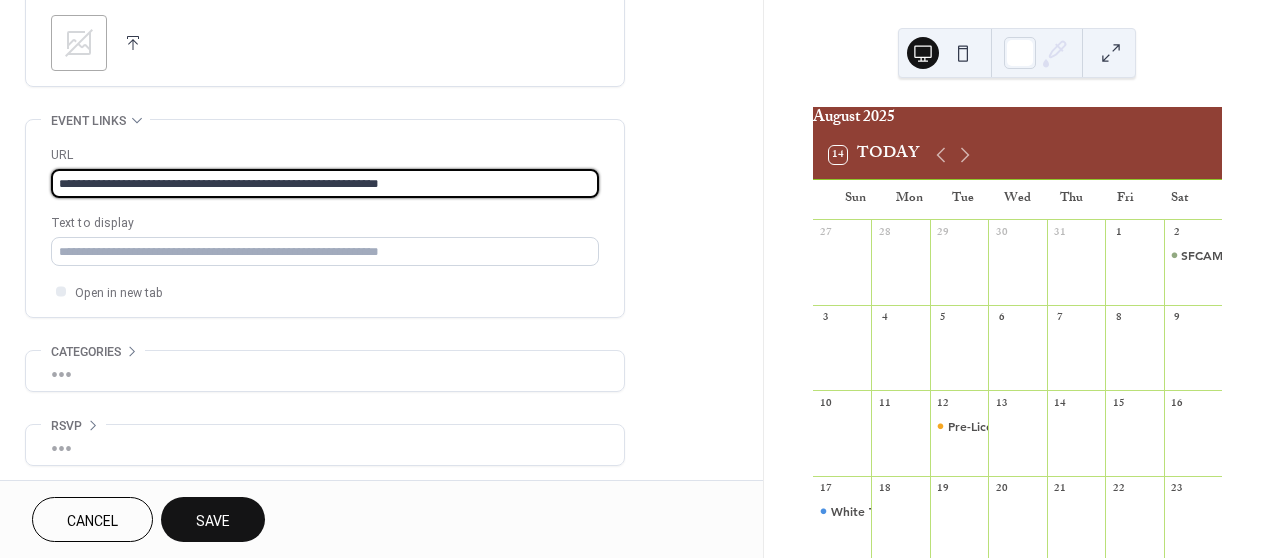 scroll, scrollTop: 1006, scrollLeft: 0, axis: vertical 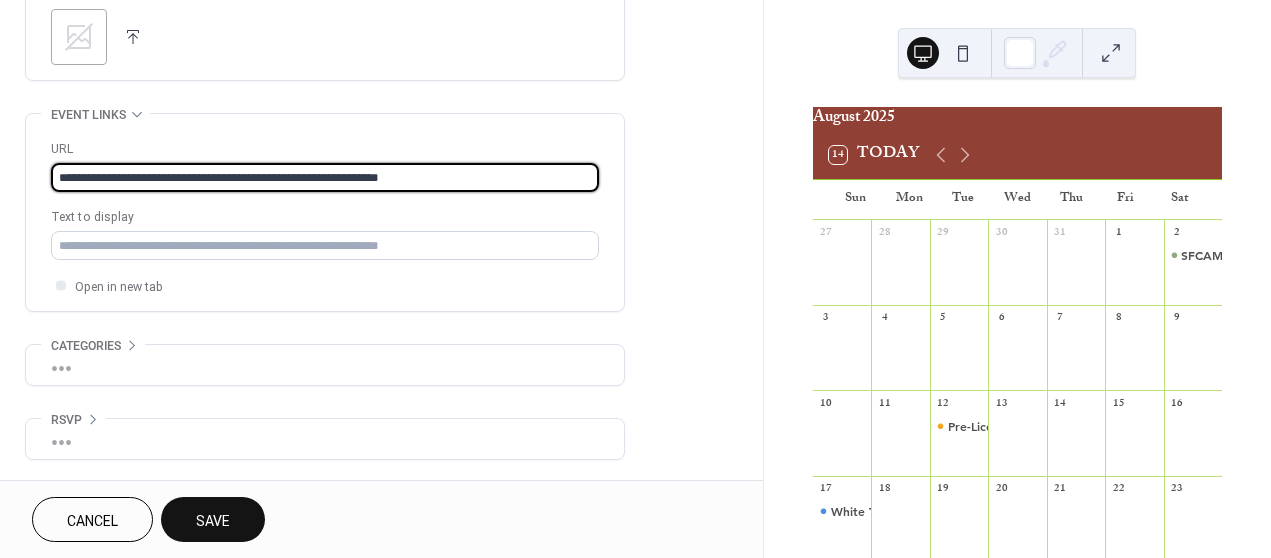 type on "**********" 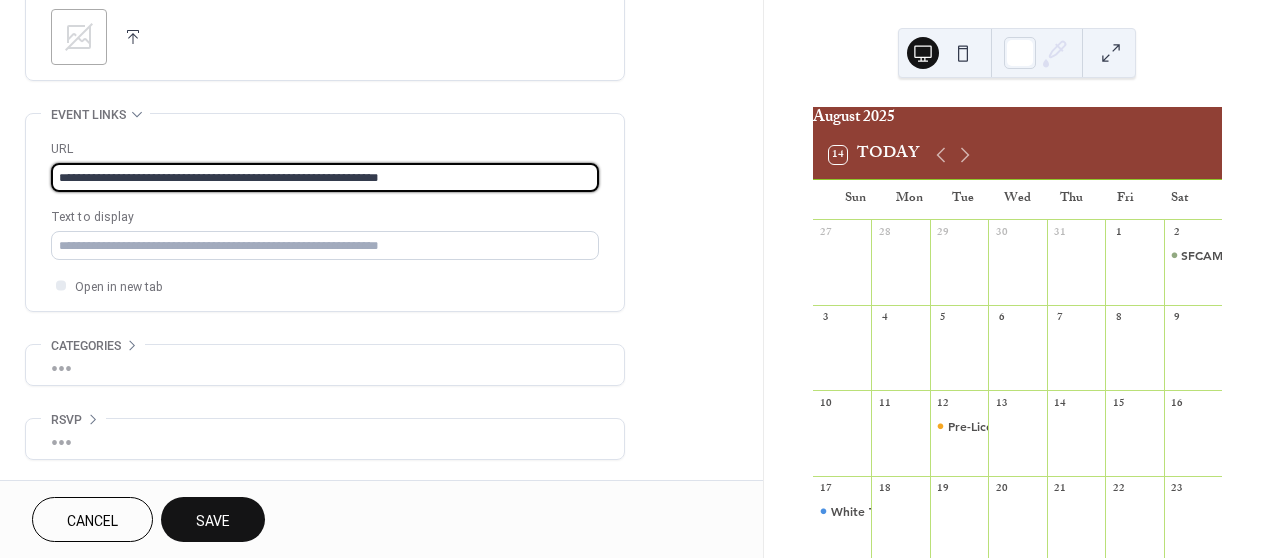 click on "•••" at bounding box center [325, 365] 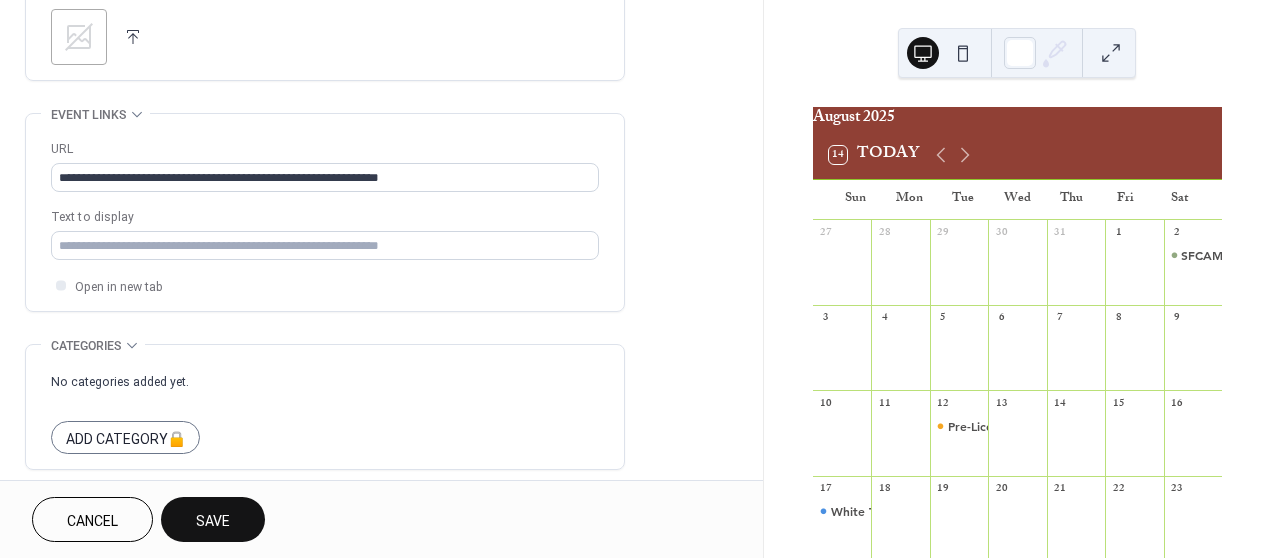 click on "No categories added yet. Add Category  🔒" at bounding box center [325, 412] 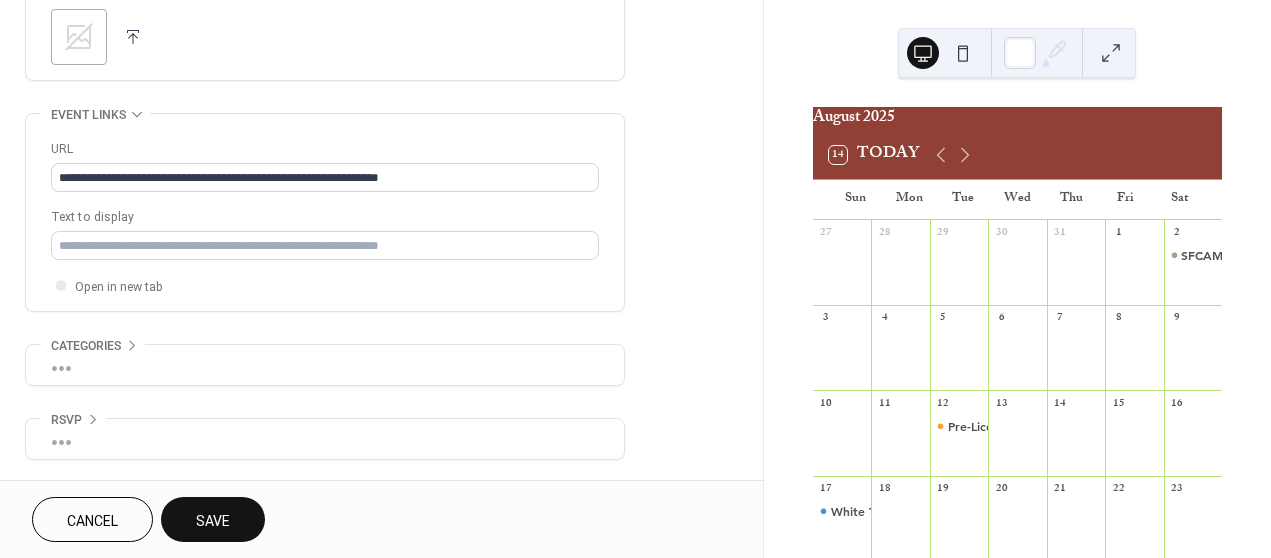click on "•••" at bounding box center [325, 439] 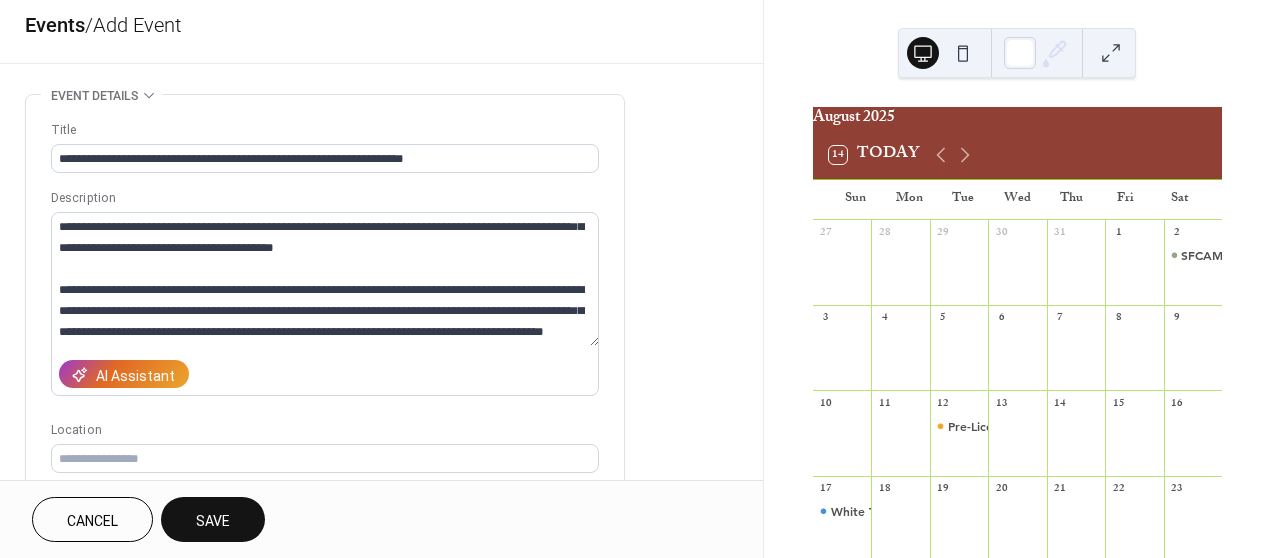 scroll, scrollTop: 0, scrollLeft: 0, axis: both 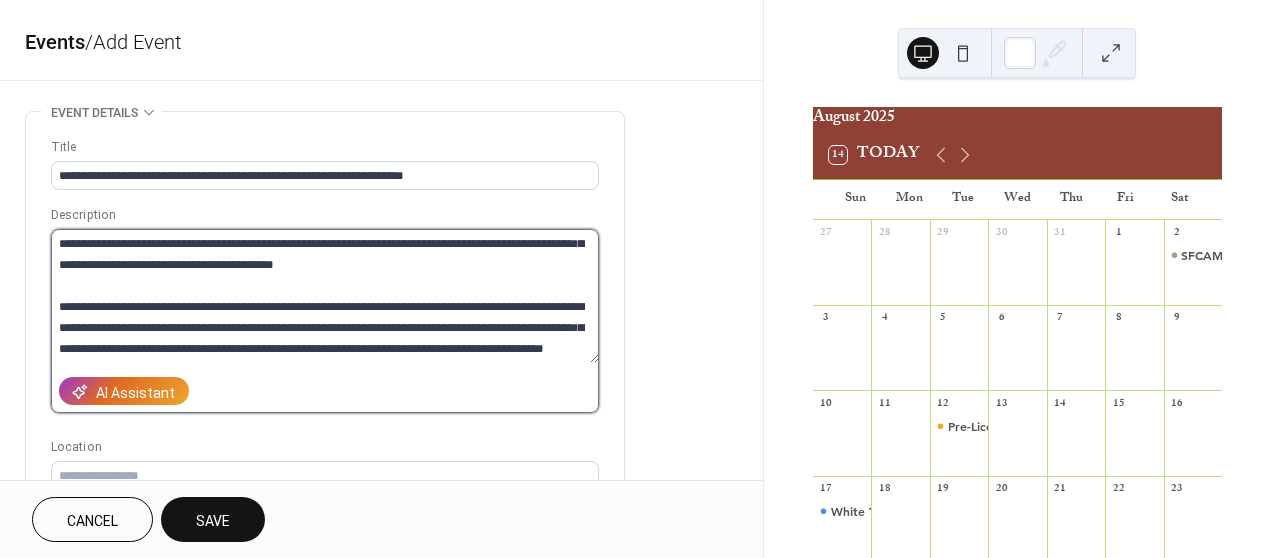 click on "**********" at bounding box center [325, 296] 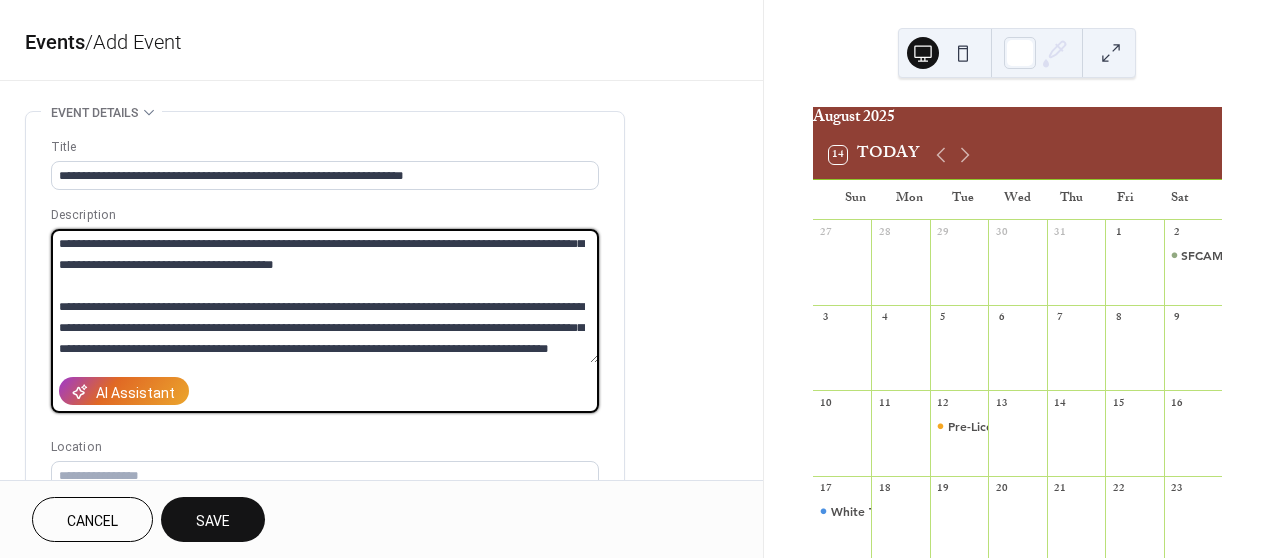 scroll, scrollTop: 55, scrollLeft: 0, axis: vertical 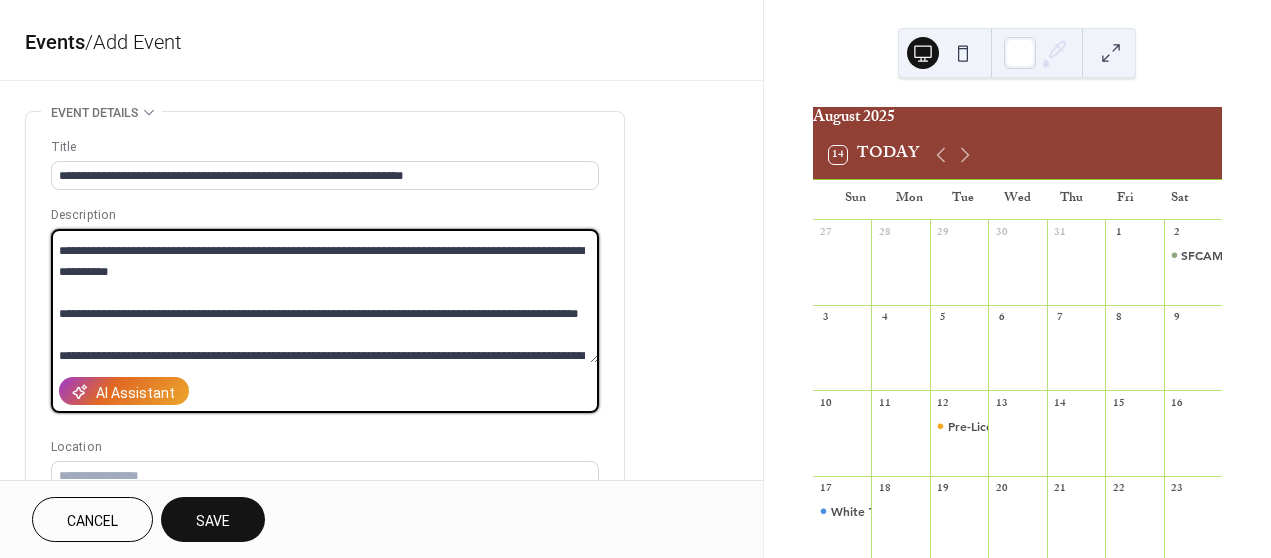 type on "**********" 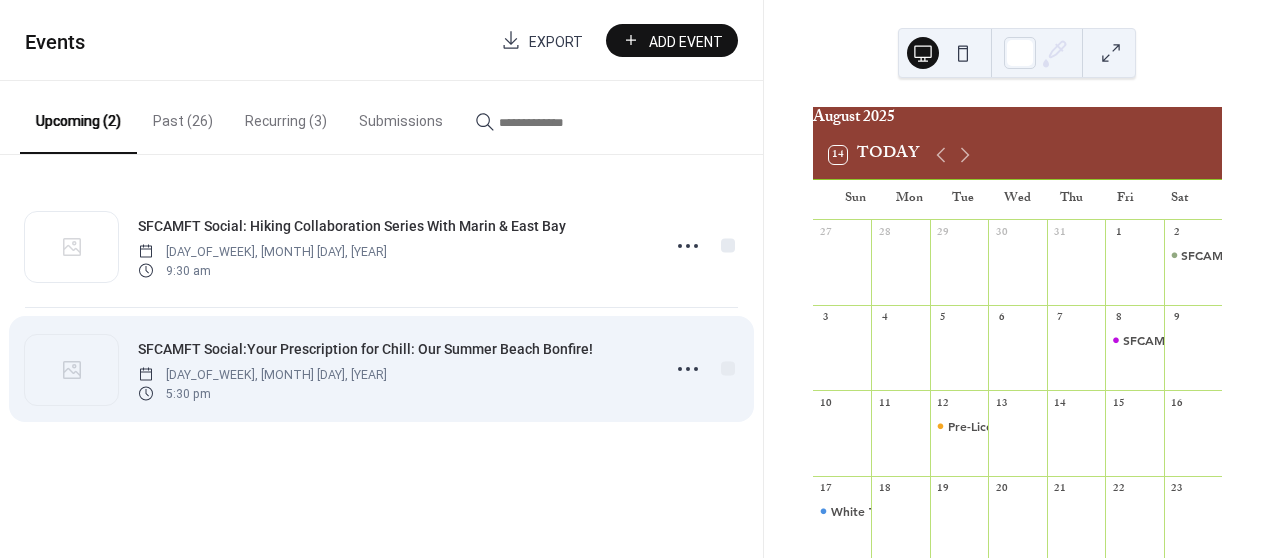 click on "SFCAMFT Social:Your Prescription for Chill: Our Summer Beach Bonfire!" at bounding box center (365, 349) 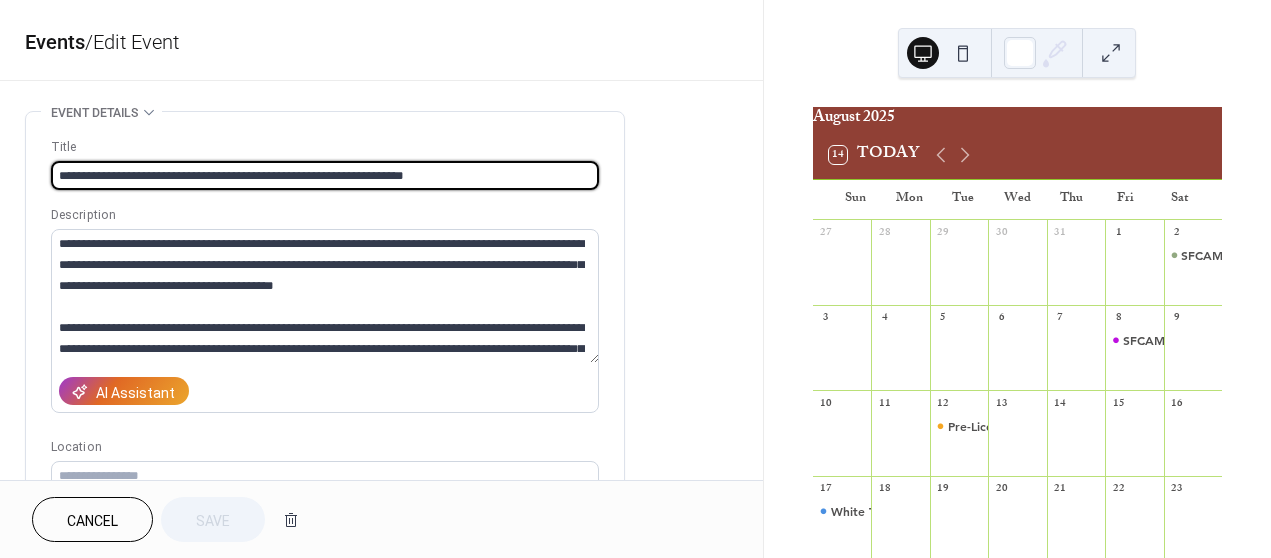 click on "**********" at bounding box center (325, 175) 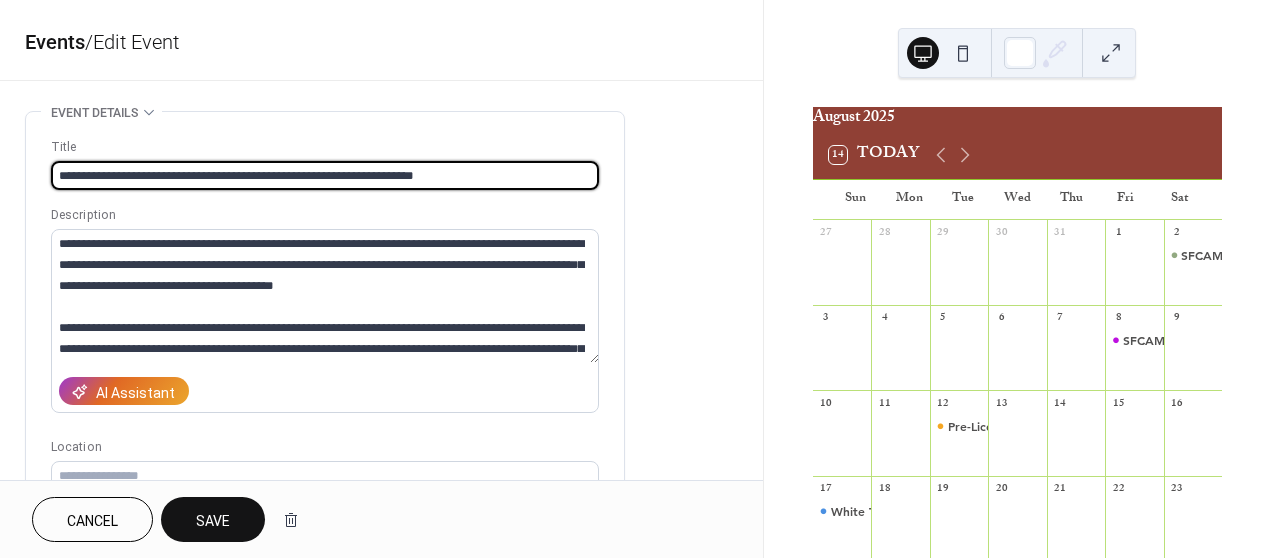 type on "**********" 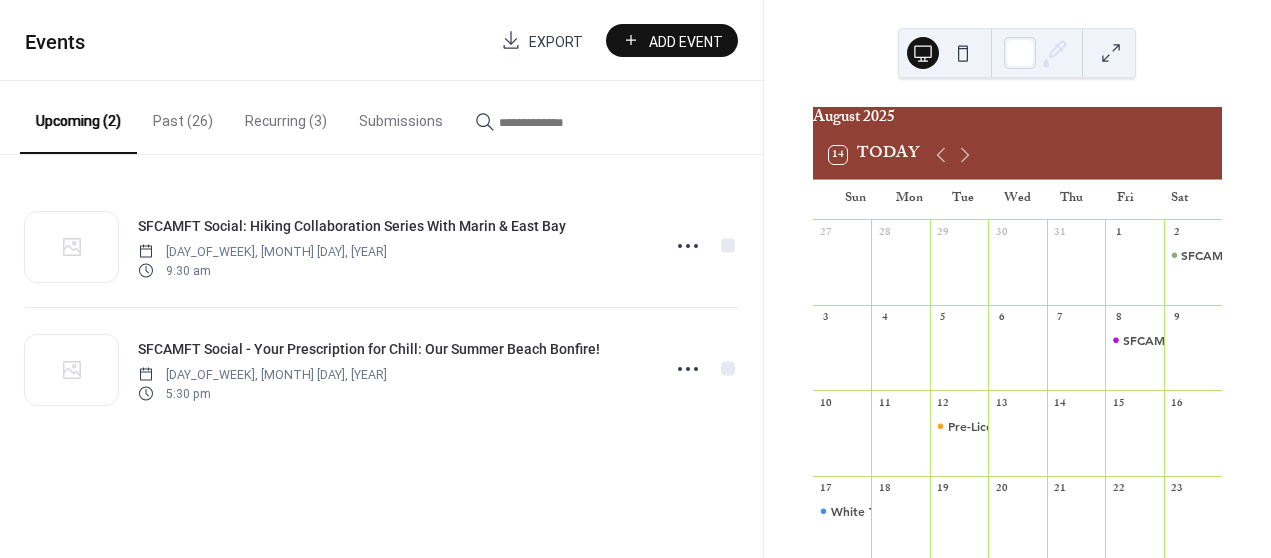 scroll, scrollTop: 234, scrollLeft: 0, axis: vertical 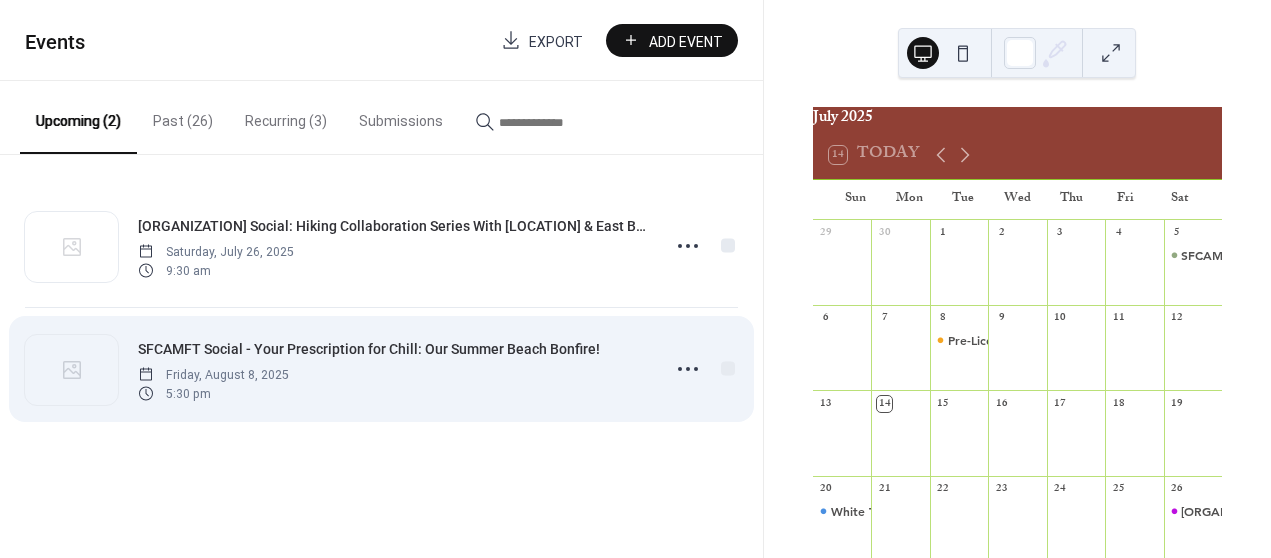 click on "SFCAMFT Social - Your Prescription for Chill: Our Summer Beach Bonfire!" at bounding box center [369, 349] 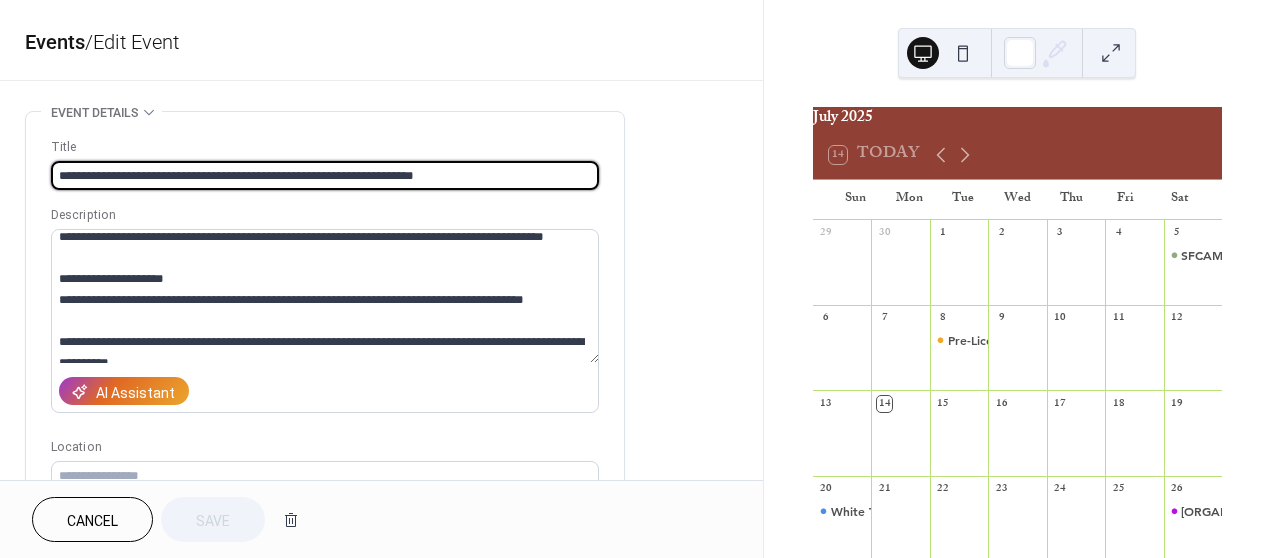 scroll, scrollTop: 419, scrollLeft: 0, axis: vertical 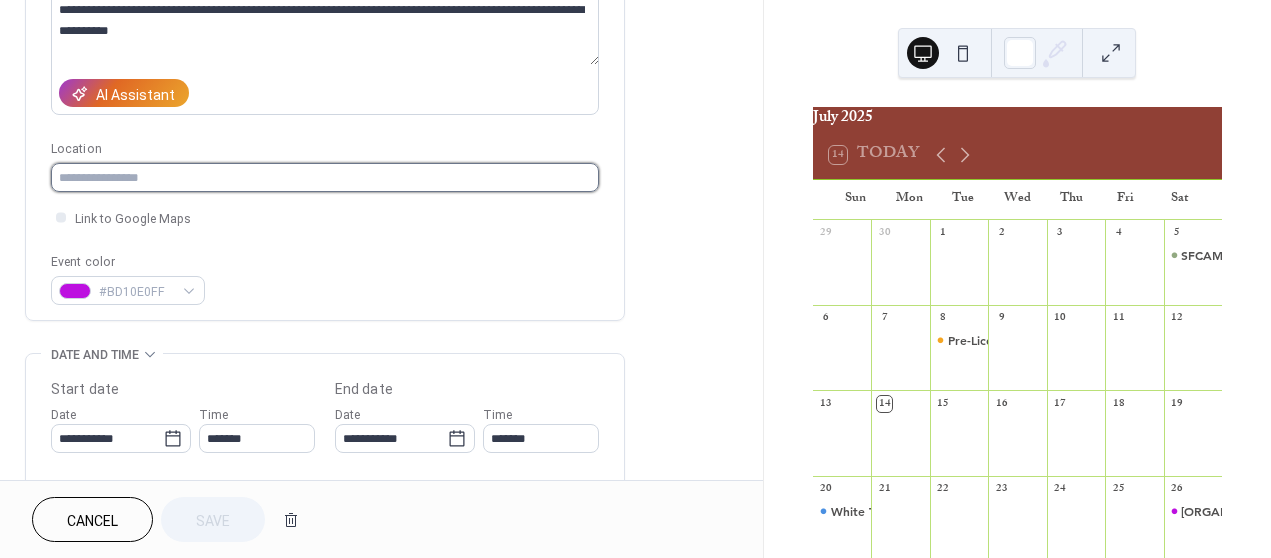 click at bounding box center (325, 177) 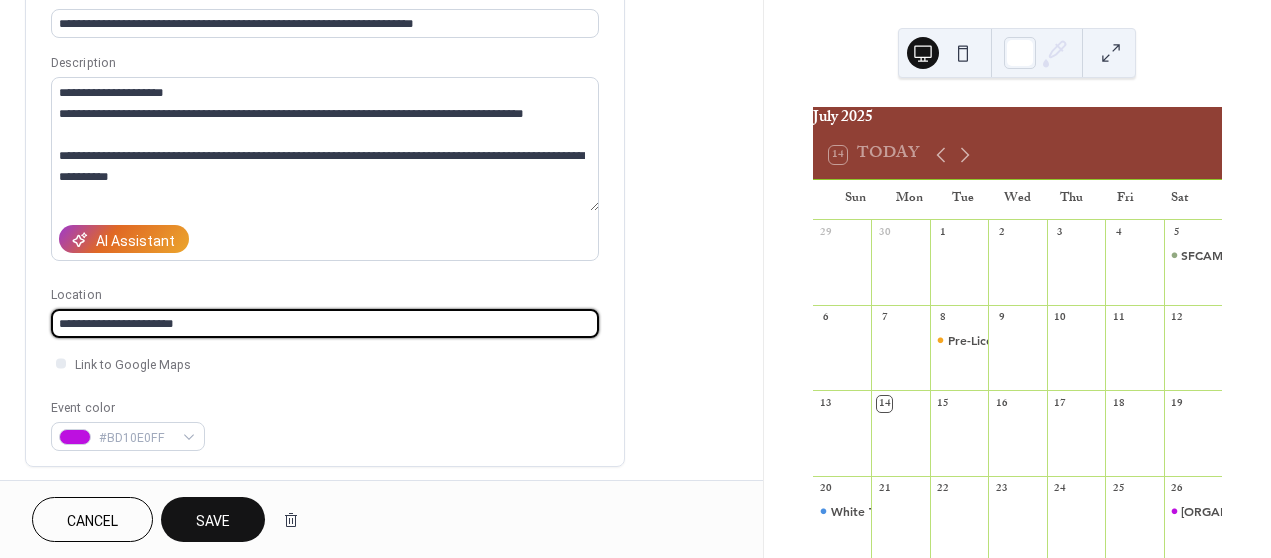 scroll, scrollTop: 150, scrollLeft: 0, axis: vertical 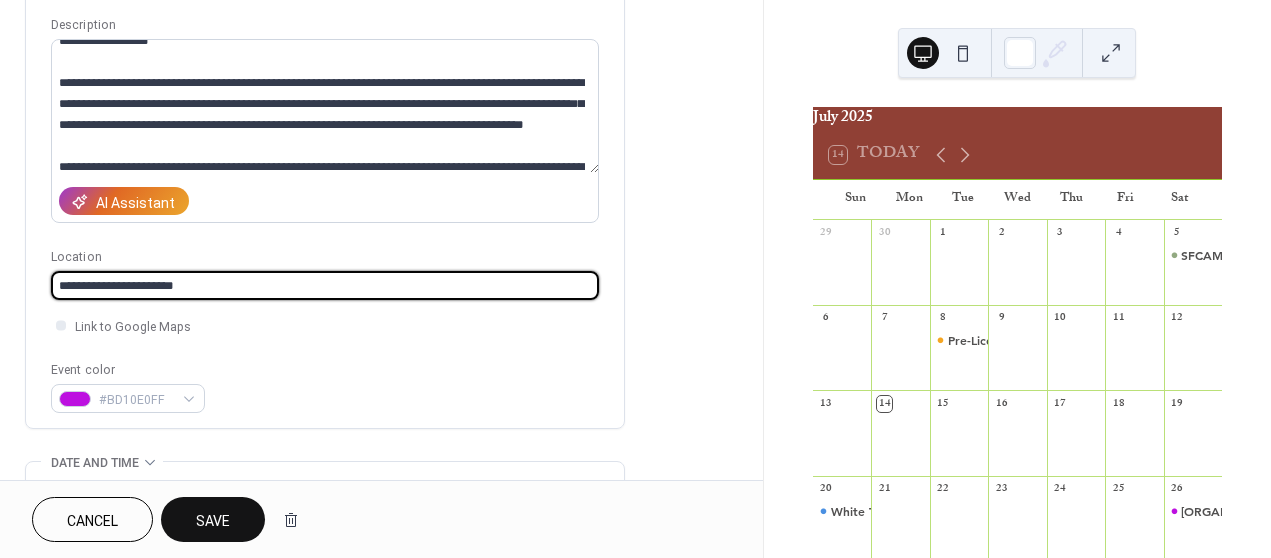 click on "**********" at bounding box center (325, 285) 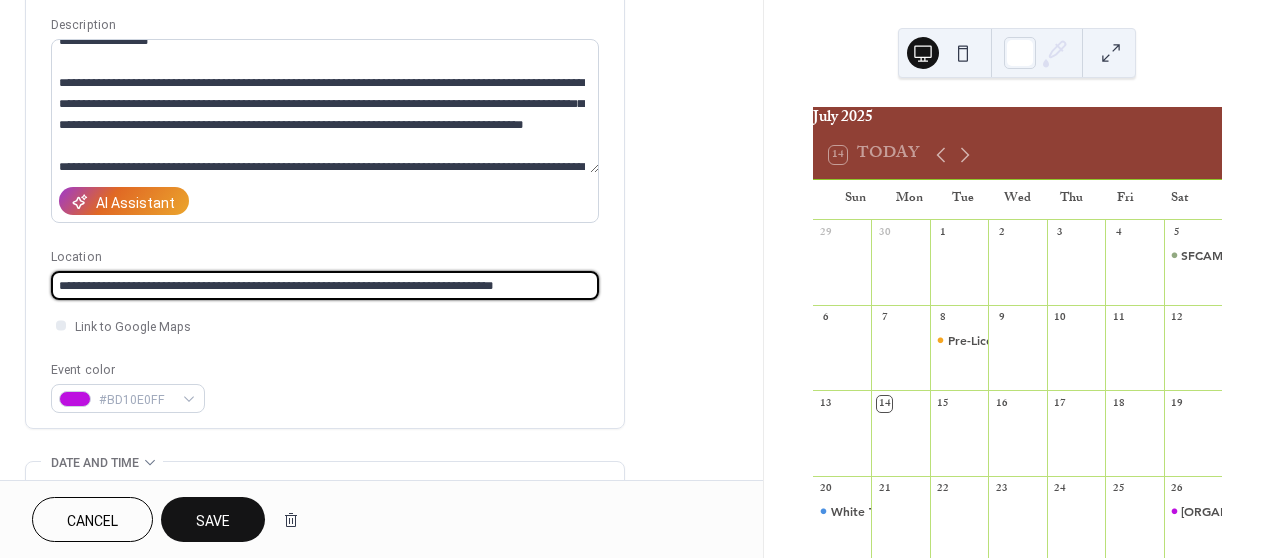 type on "**********" 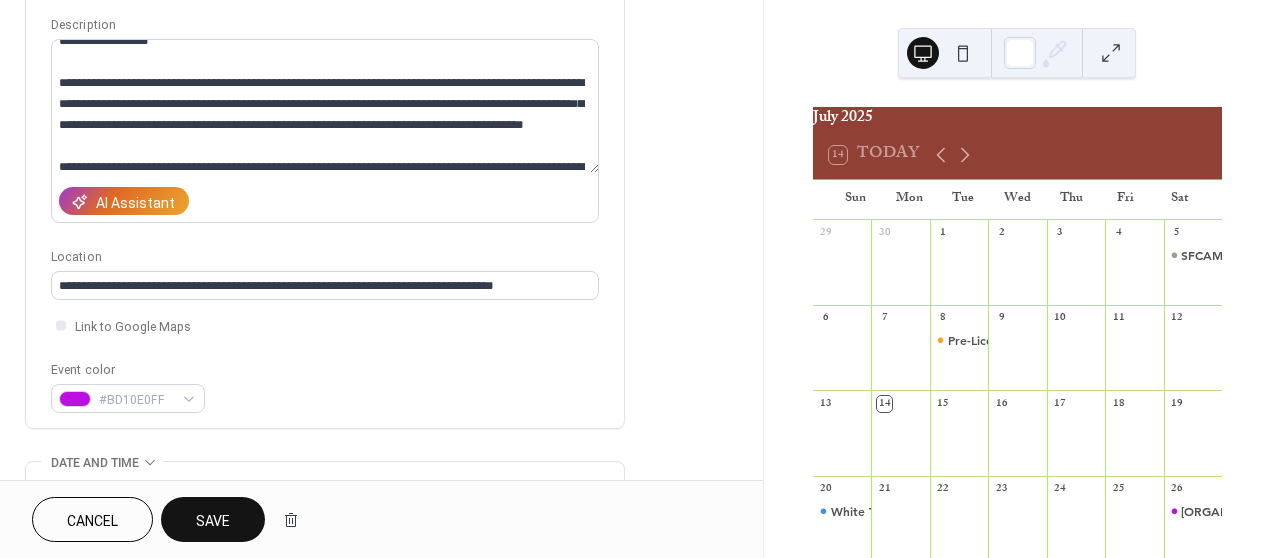 click on "Save" at bounding box center [213, 519] 